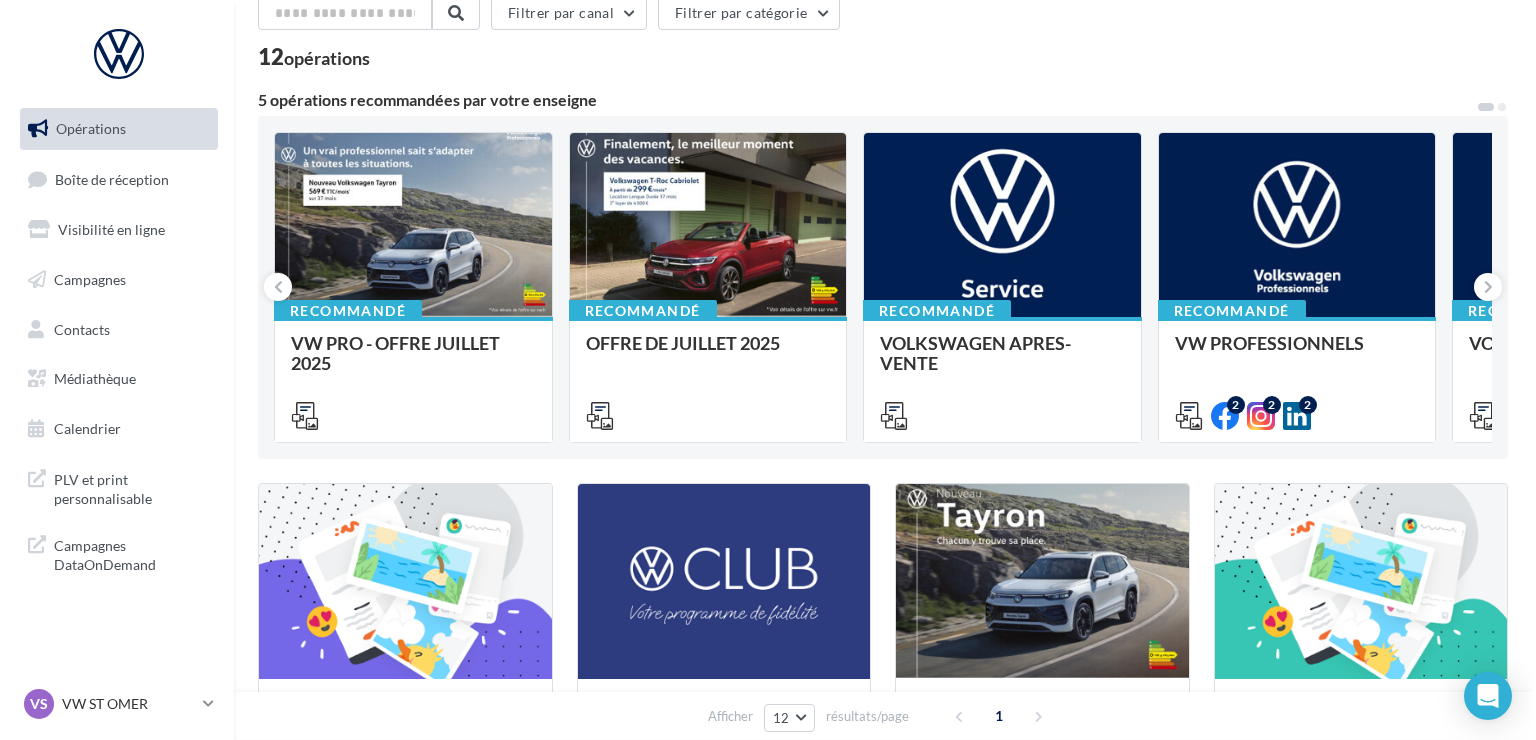 scroll, scrollTop: 0, scrollLeft: 0, axis: both 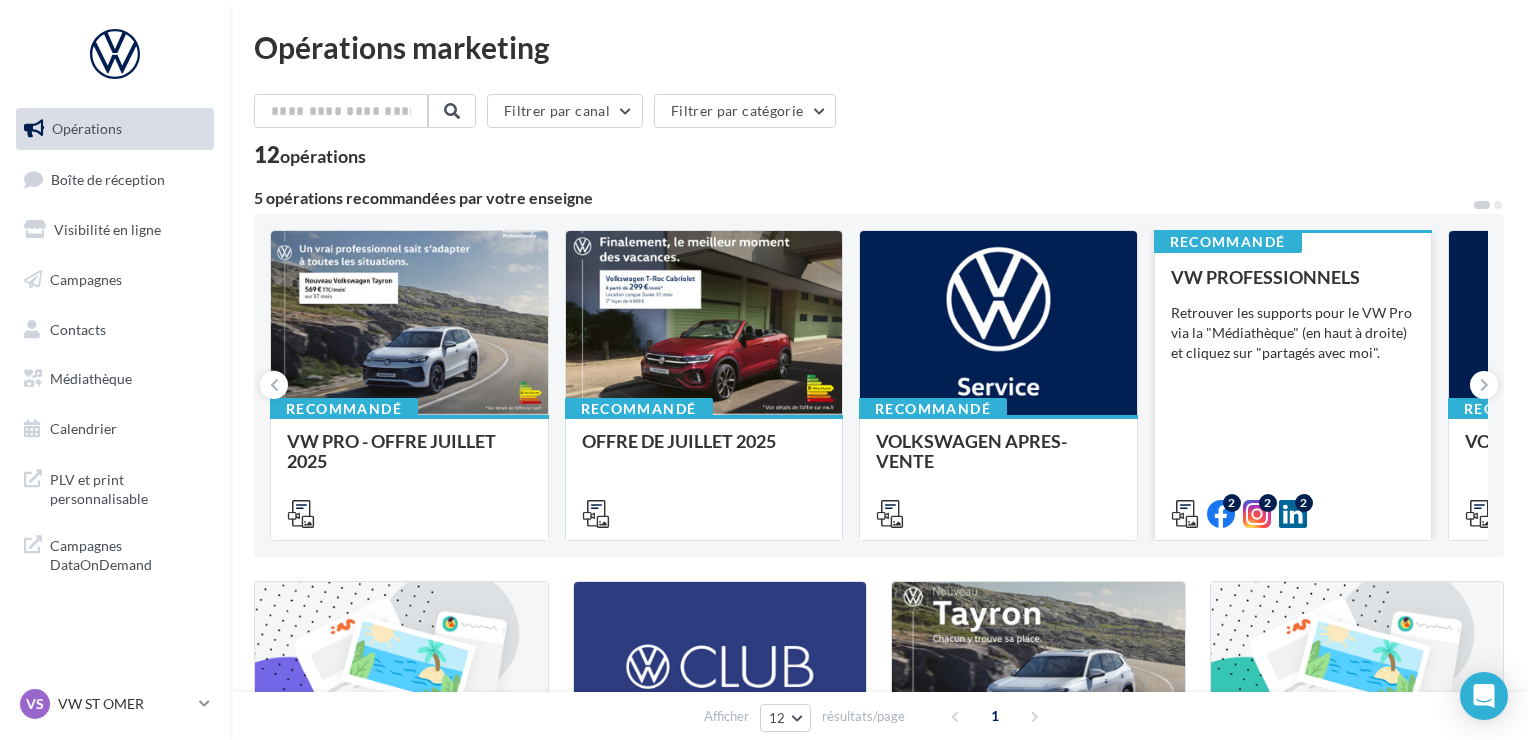 click on "Retrouver les supports pour le VW Pro via la "Médiathèque" (en haut à droite) et cliquez sur "partagés avec moi"." at bounding box center [1293, 333] 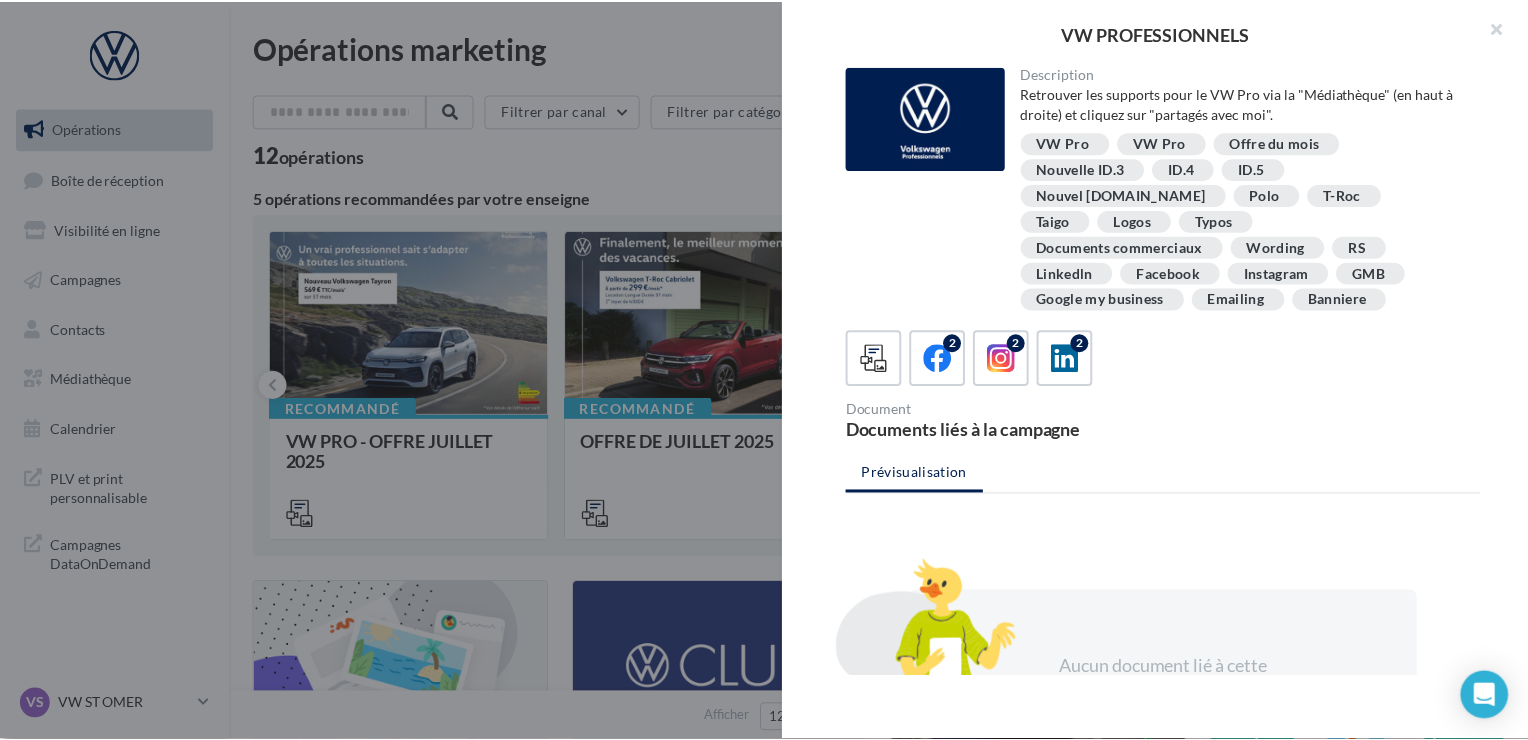scroll, scrollTop: 148, scrollLeft: 0, axis: vertical 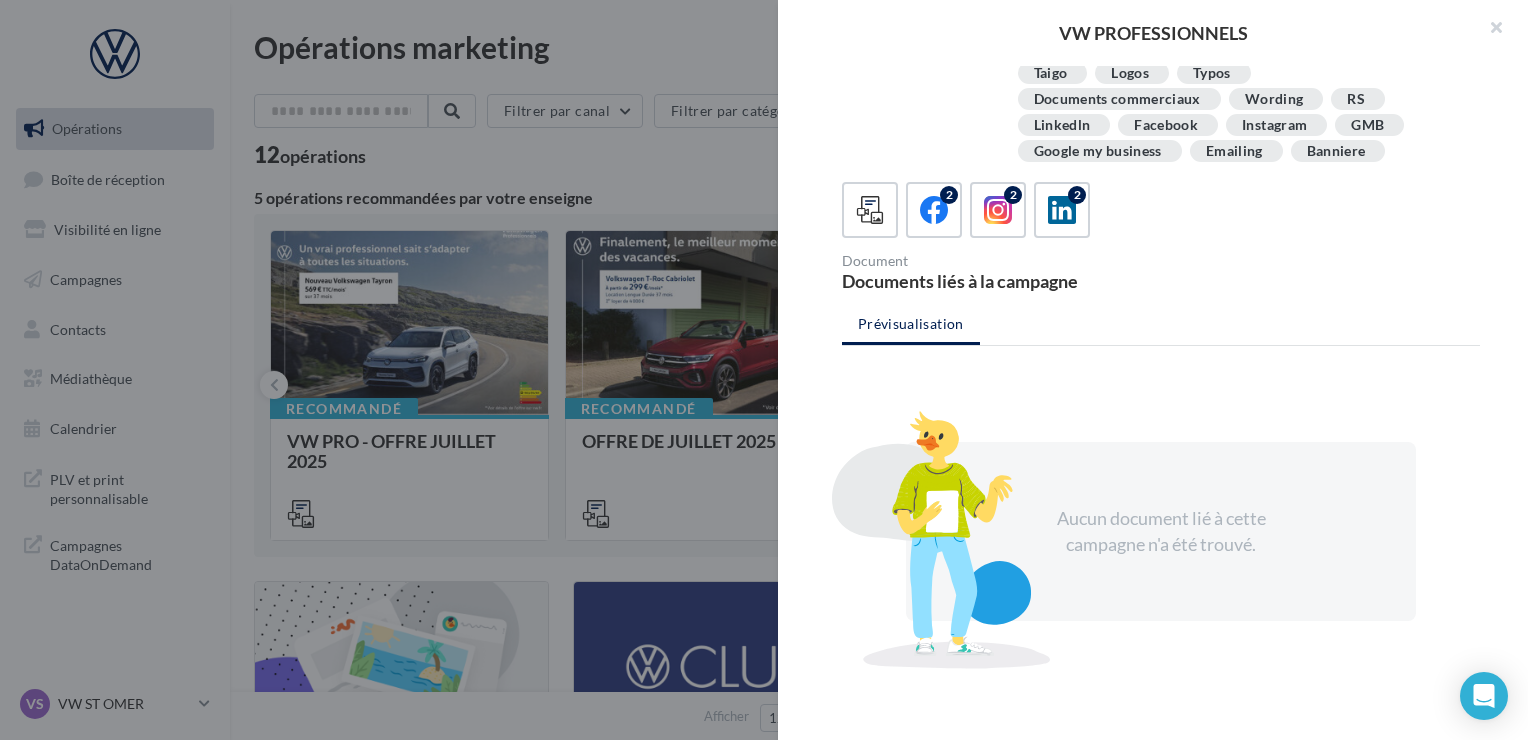 click at bounding box center [764, 370] 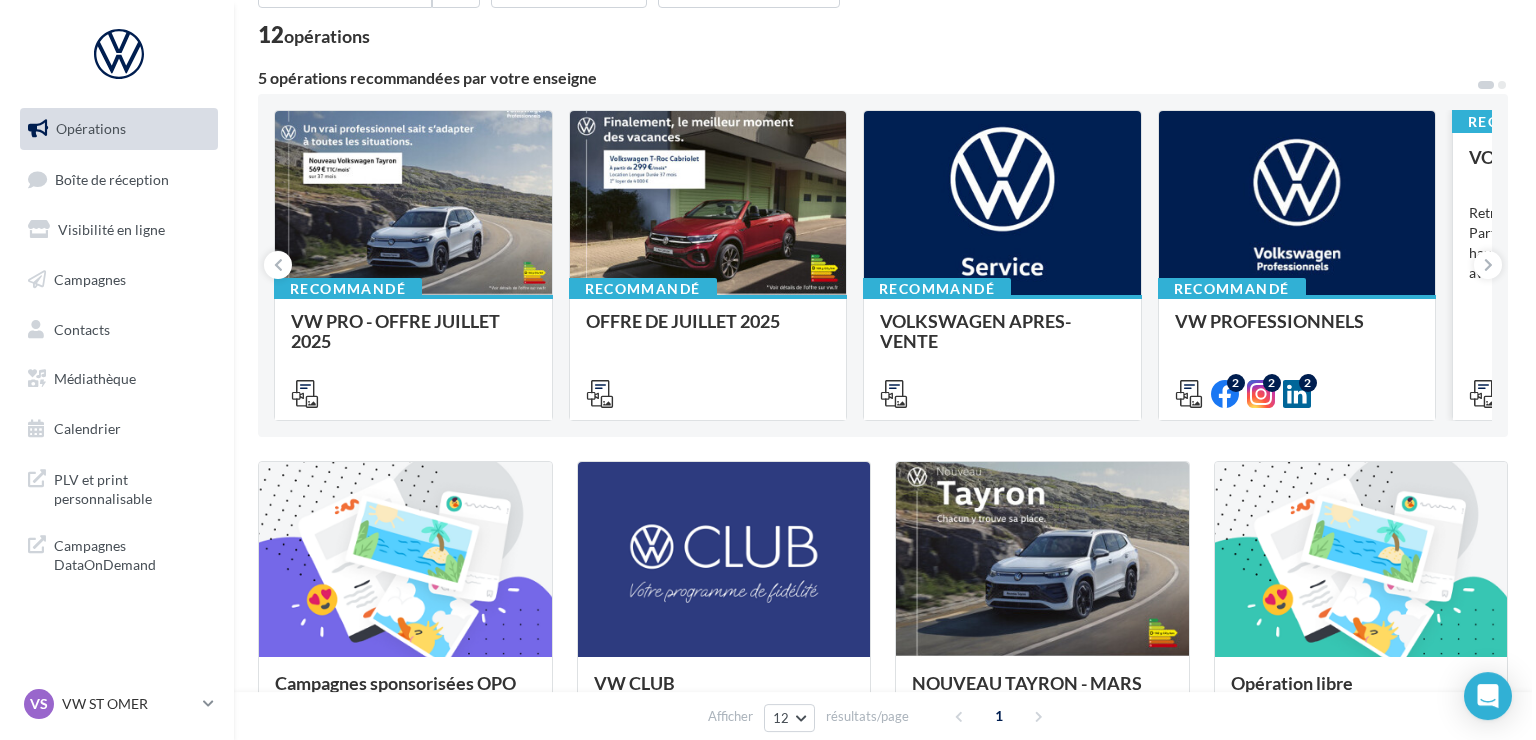 scroll, scrollTop: 0, scrollLeft: 0, axis: both 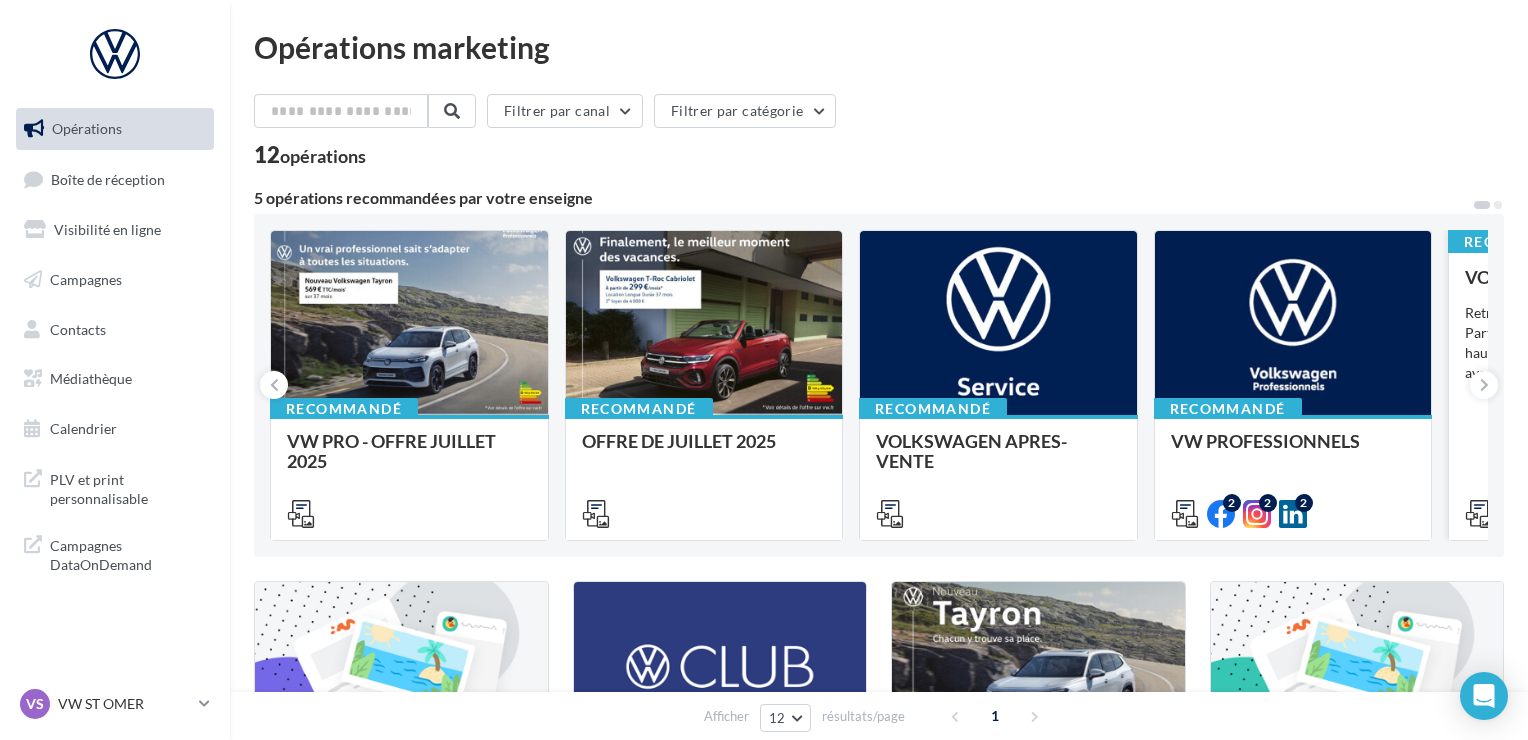 click on "Retrouver les supports pour le VW Particuliers via la "Médiathèque" (en haut à droite) et cliquez sur "partagés avec moi"." at bounding box center [1587, 343] 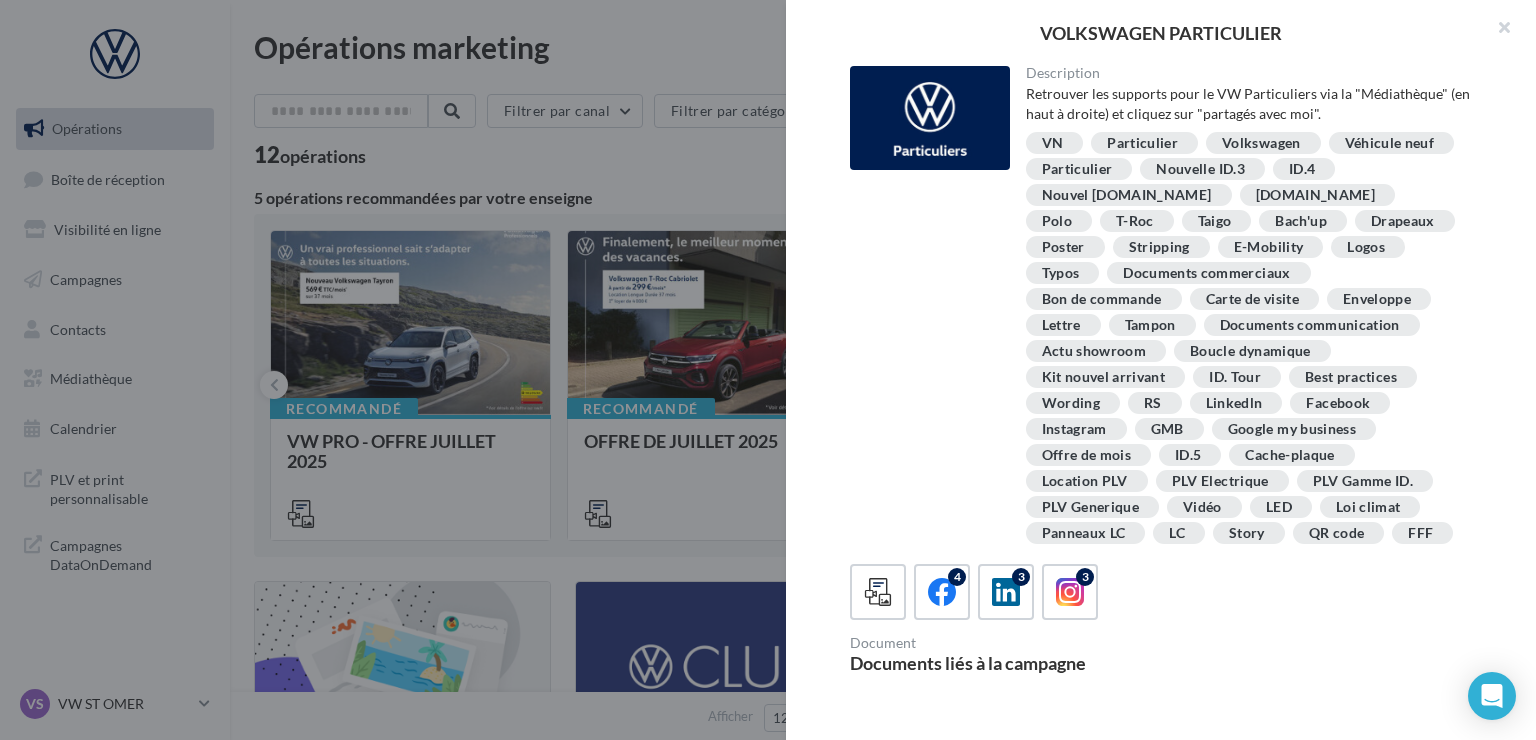 click at bounding box center [768, 370] 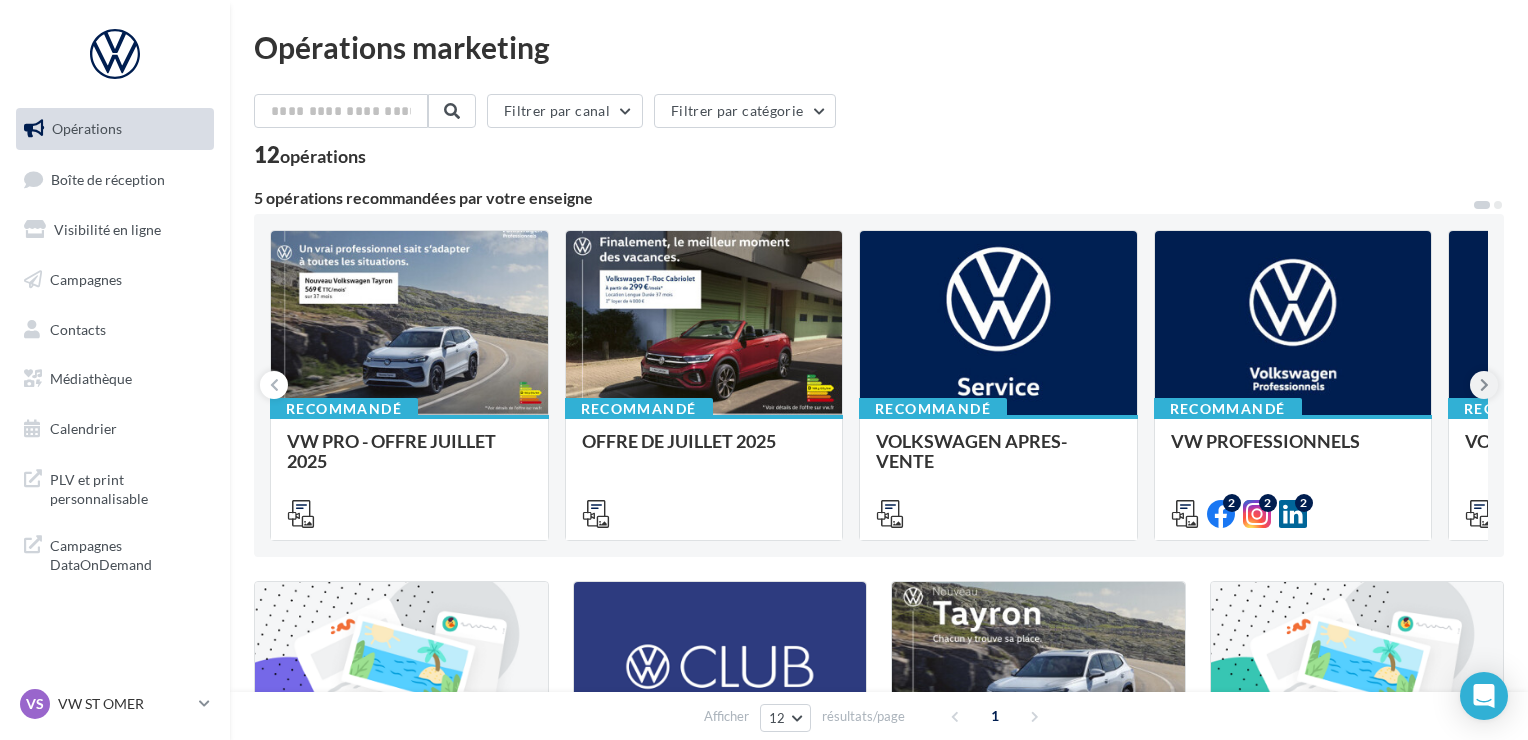 click at bounding box center (1484, 385) 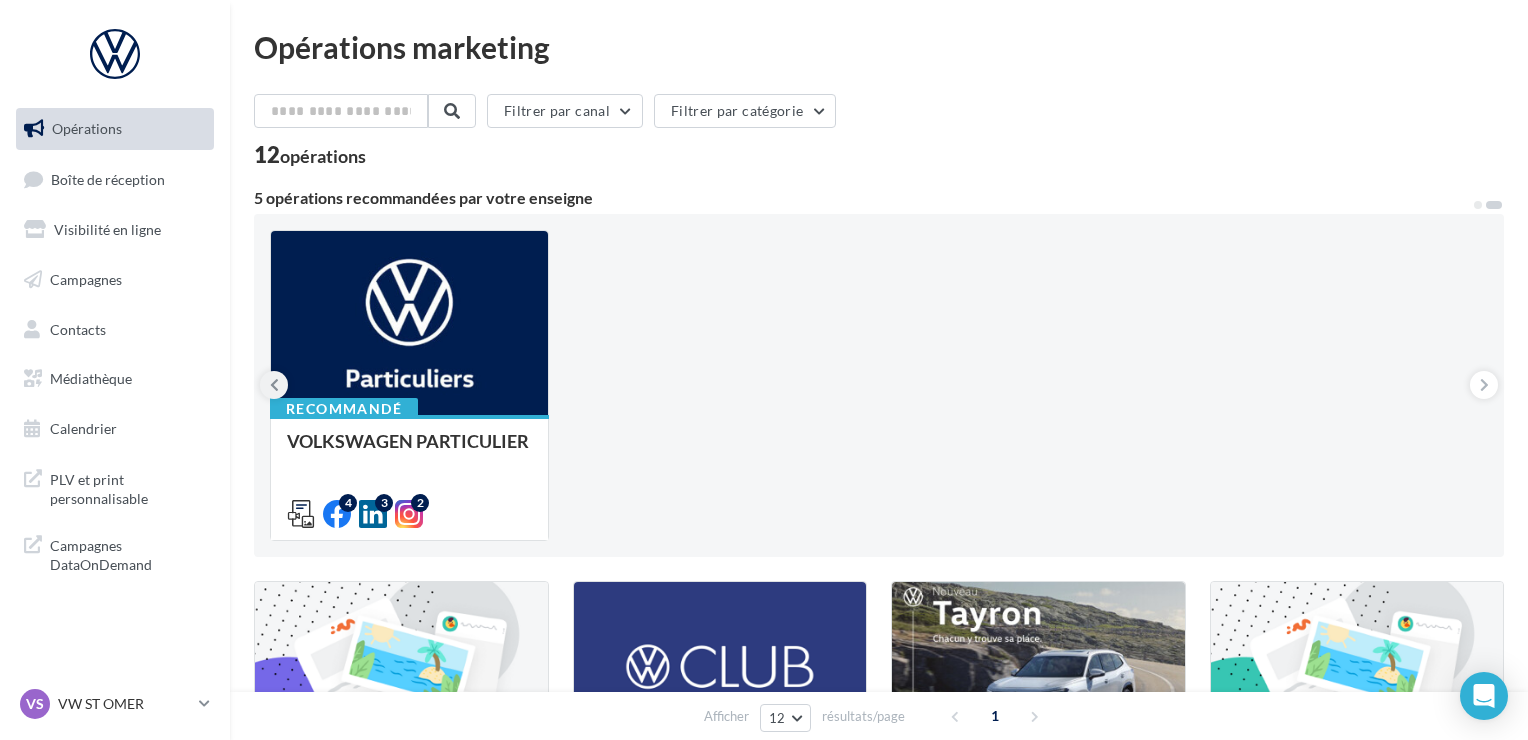 click at bounding box center (274, 385) 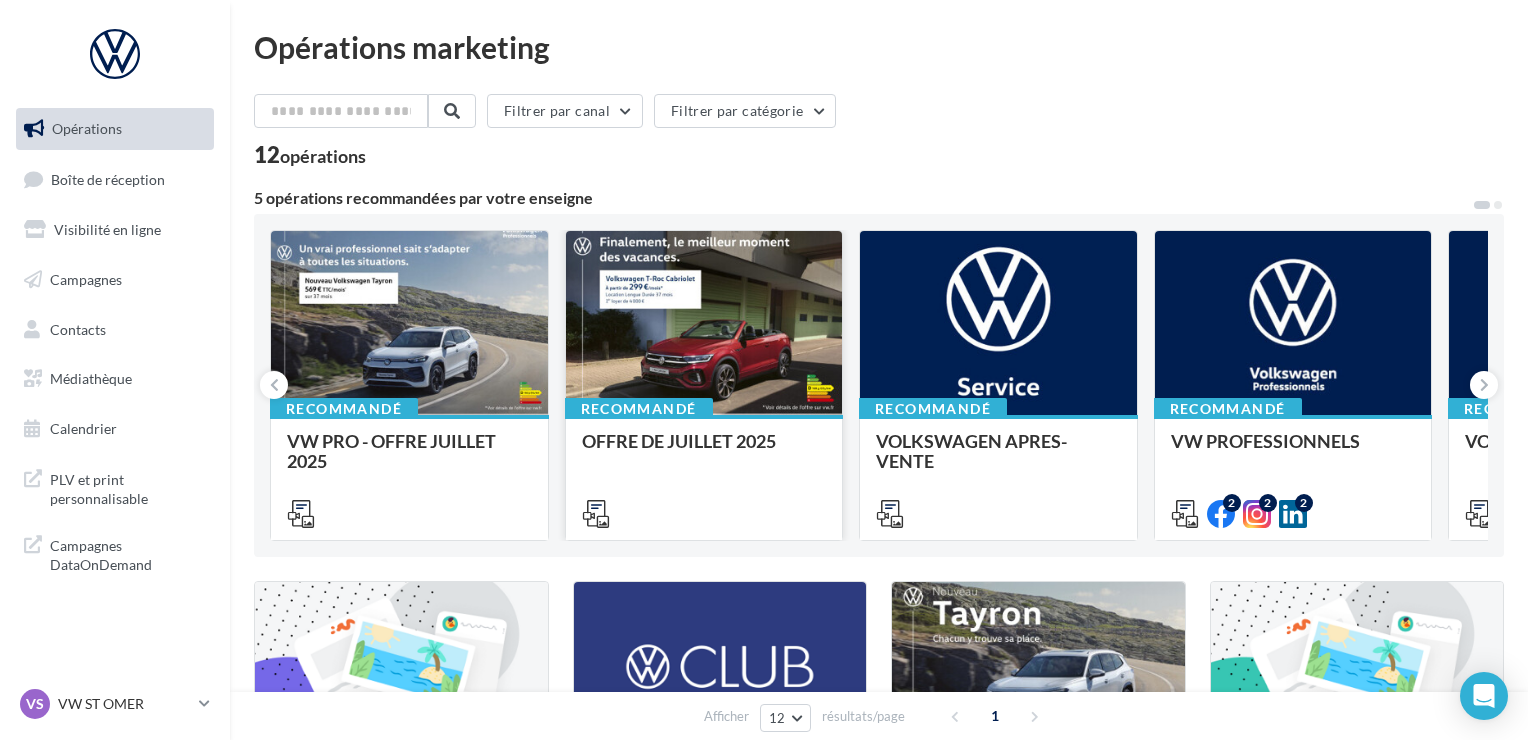 click at bounding box center (704, 324) 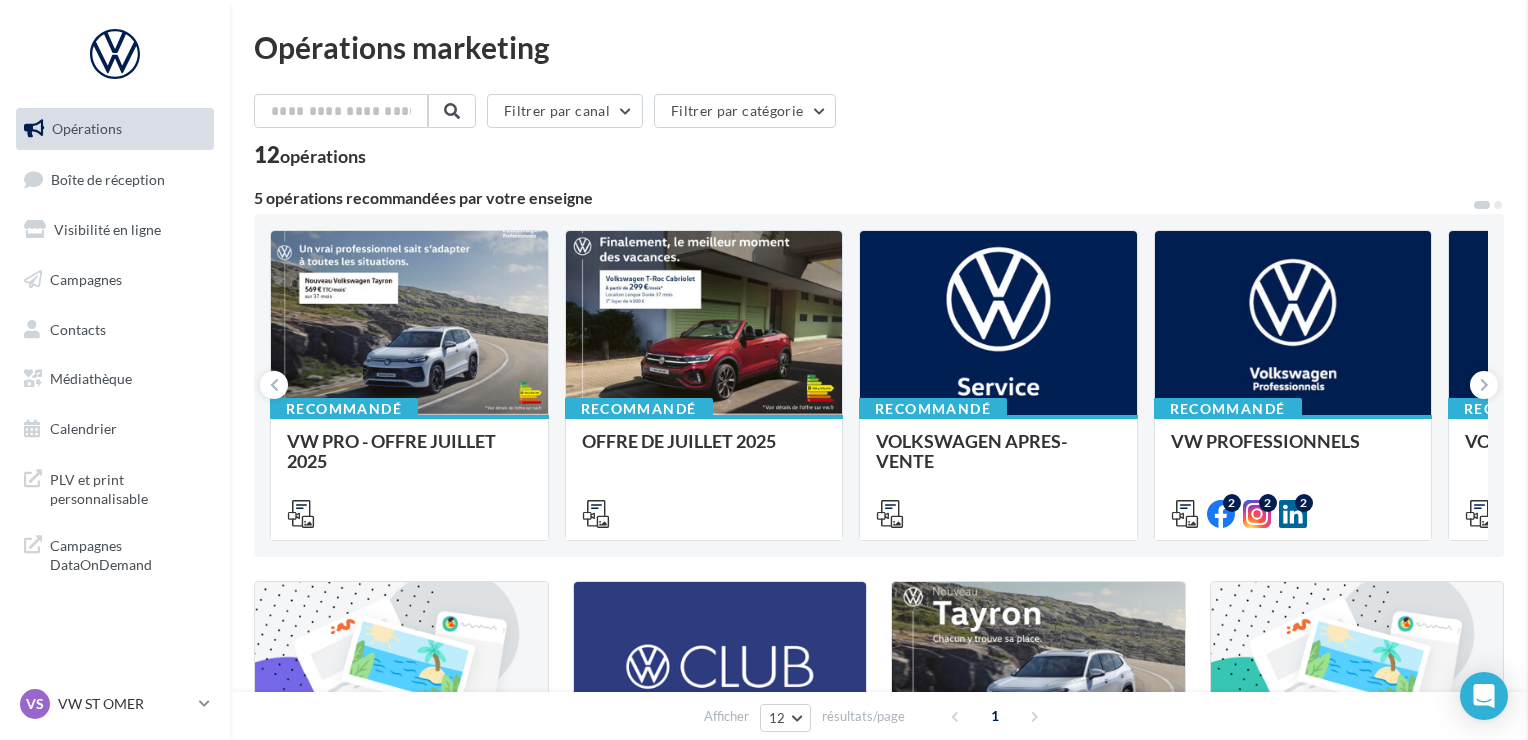 click on "OFFRE DE JUILLET 2025
Description
Non renseignée
VN
Offre du mois
Document
Documents liés à la campagne
Prévisualisation
26 documents disponibles
VW_Offre_Juin25_Radio_25s_TCross
Format: zip
Télécharger
VW_Offre_Juin25_Radio_25s_TRoc
Format: zip
Télécharger
VW_OFF_JUILL25_BANN_ID4
Format: zip
Télécharger
VW_OFF_JUILL25_BANN_TCross
Format: zip" at bounding box center [2292, 370] 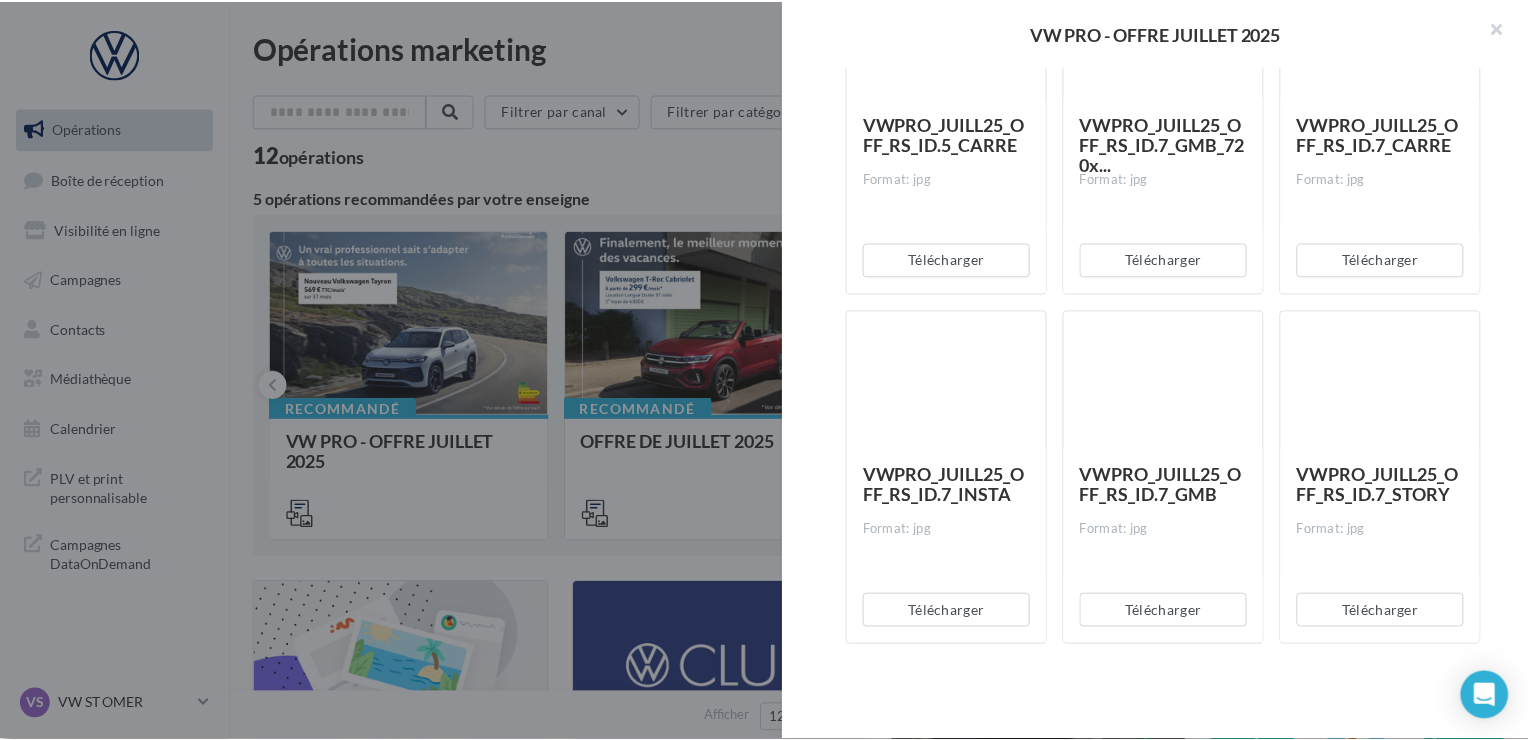 scroll, scrollTop: 8178, scrollLeft: 0, axis: vertical 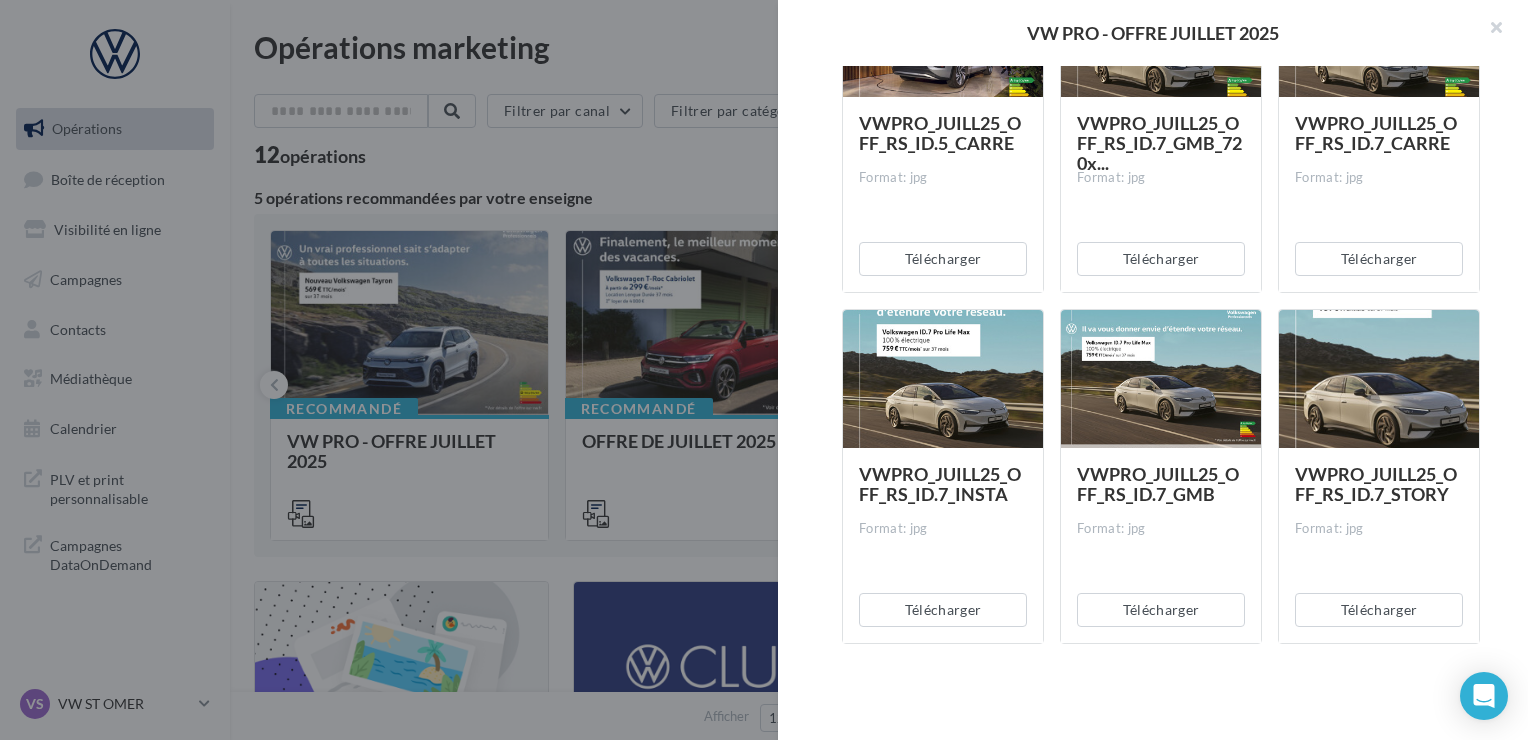 click on "VW PRO - OFFRE JUILLET 2025
Description
Non renseignée
VW Pro
Offre du mois
Document
Documents liés à la campagne
Prévisualisation
72 documents disponibles
VWPRO_JUILL25_OFF_Email_ID.5
Format: zip
Télécharger
VWPRO_JUILL25_OFF_Email_ID.7
Format: zip
Télécharger
VWPRO_JUILL25_OFF_Email_ID.3
Format: zip
Télécharger
VWPRO_JUILL25_OFF_Email_ID.4
Format: zip" at bounding box center (764, 370) 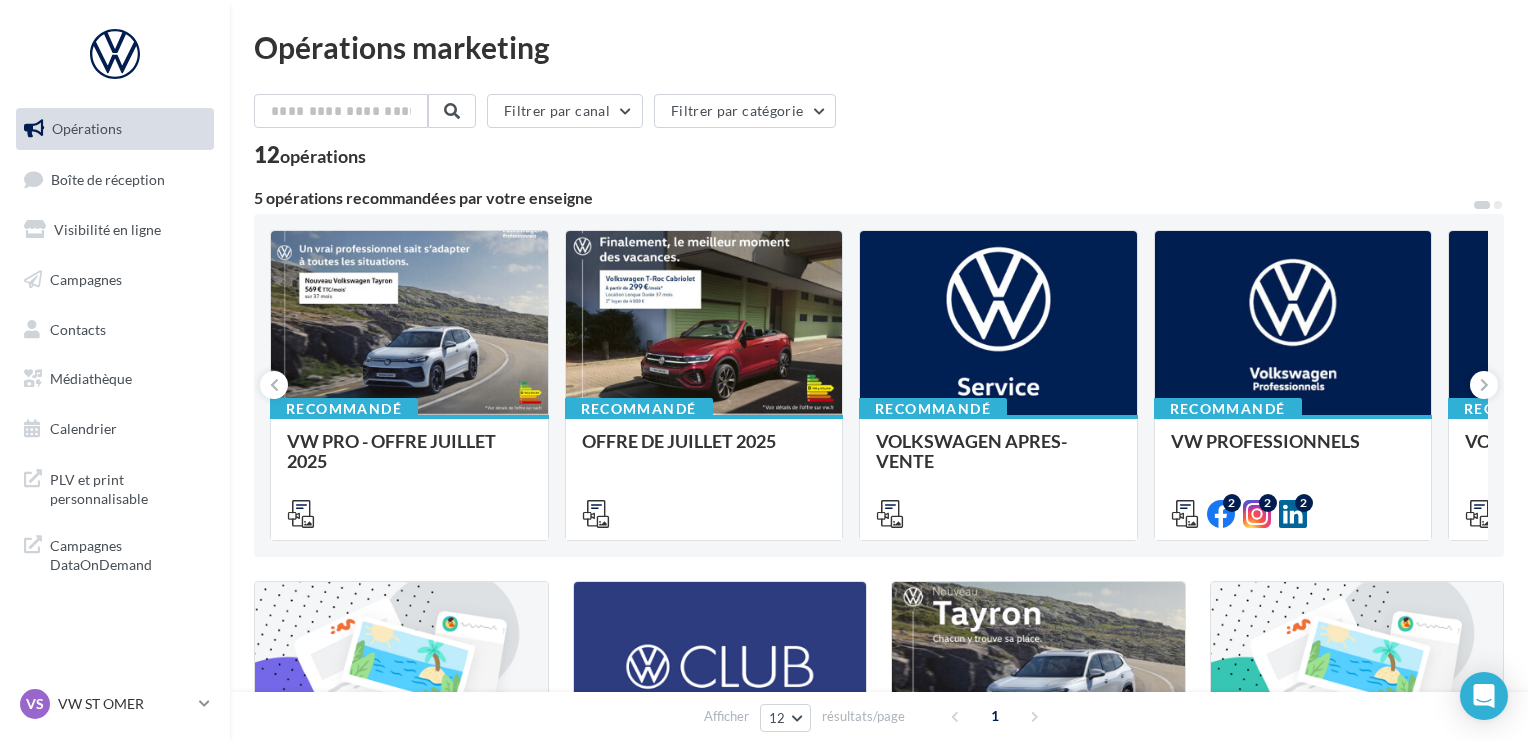 click on "Opérations
Boîte de réception
Visibilité en ligne
Campagnes
Contacts
Médiathèque
Calendrier" at bounding box center (115, 279) 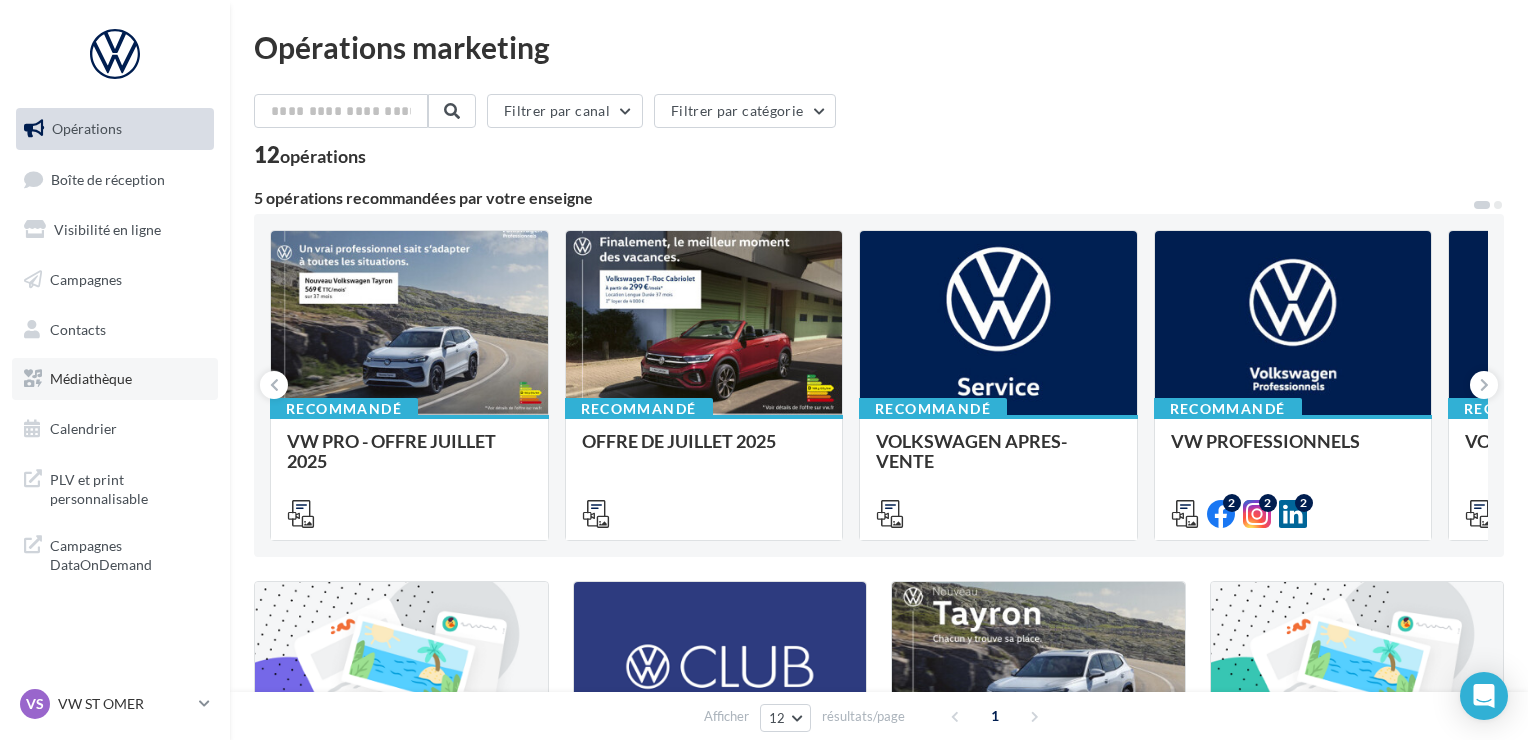 click on "Médiathèque" at bounding box center [115, 379] 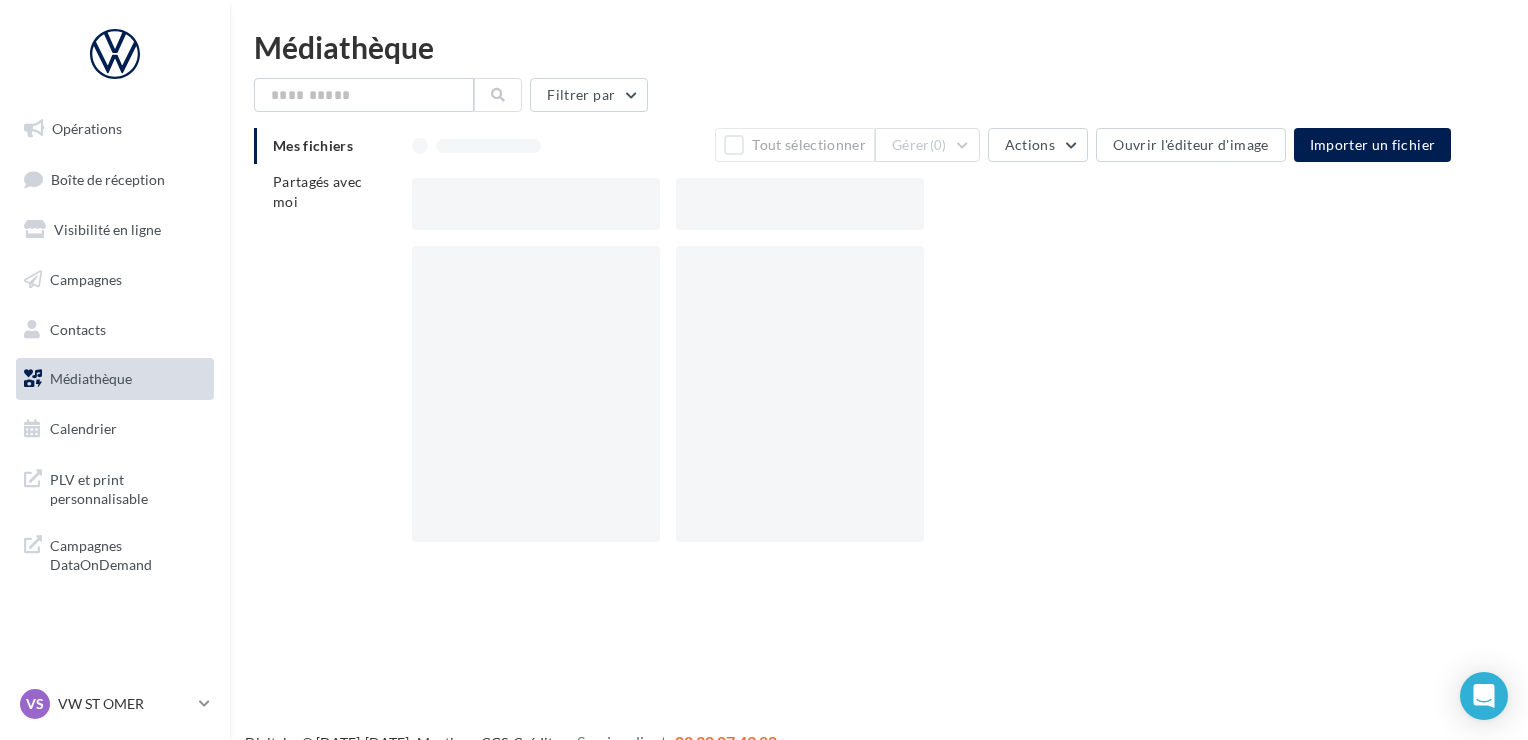 scroll, scrollTop: 0, scrollLeft: 0, axis: both 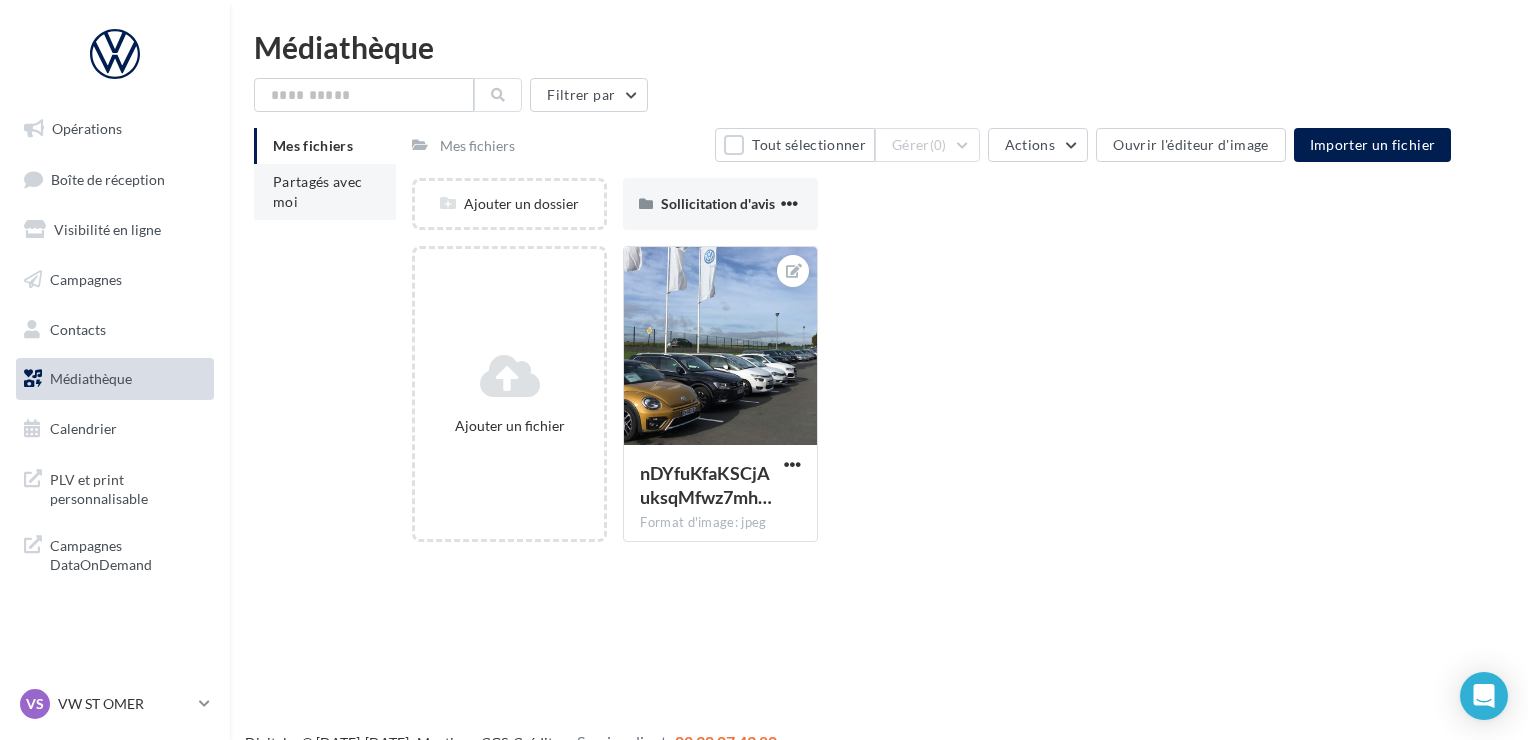 click on "Partagés avec moi" at bounding box center (318, 191) 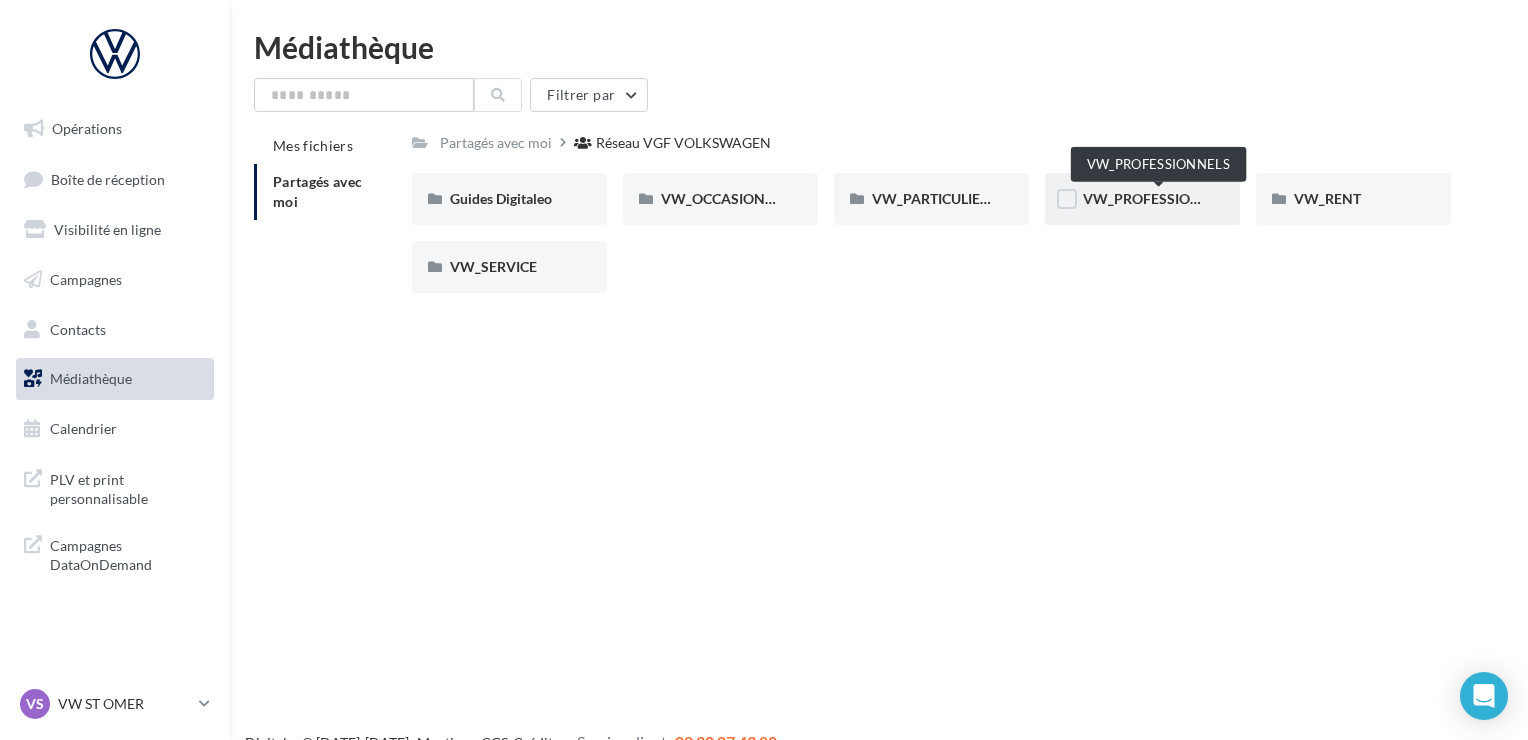 click on "VW_PROFESSIONNELS" at bounding box center [1159, 198] 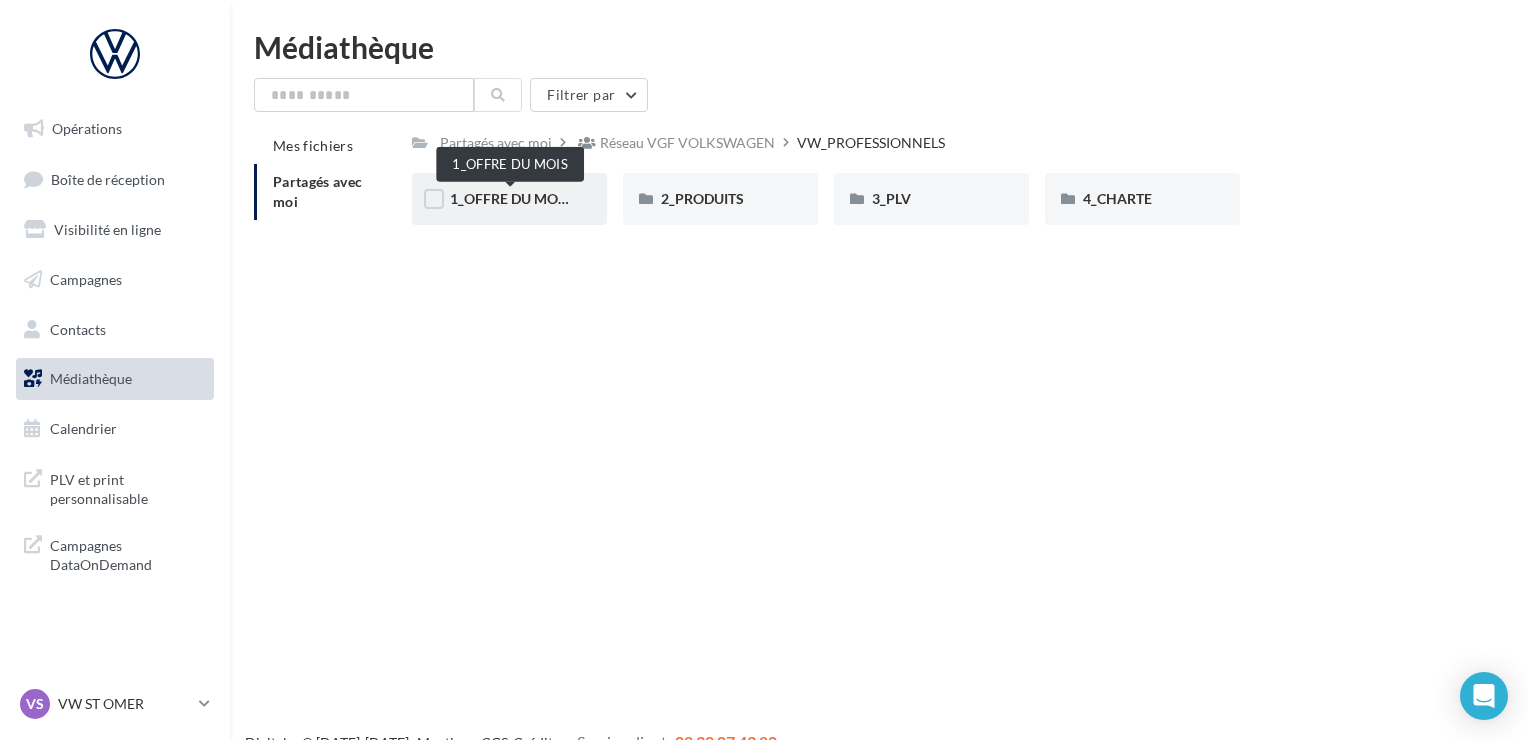 click on "1_OFFRE DU MOIS" at bounding box center (510, 198) 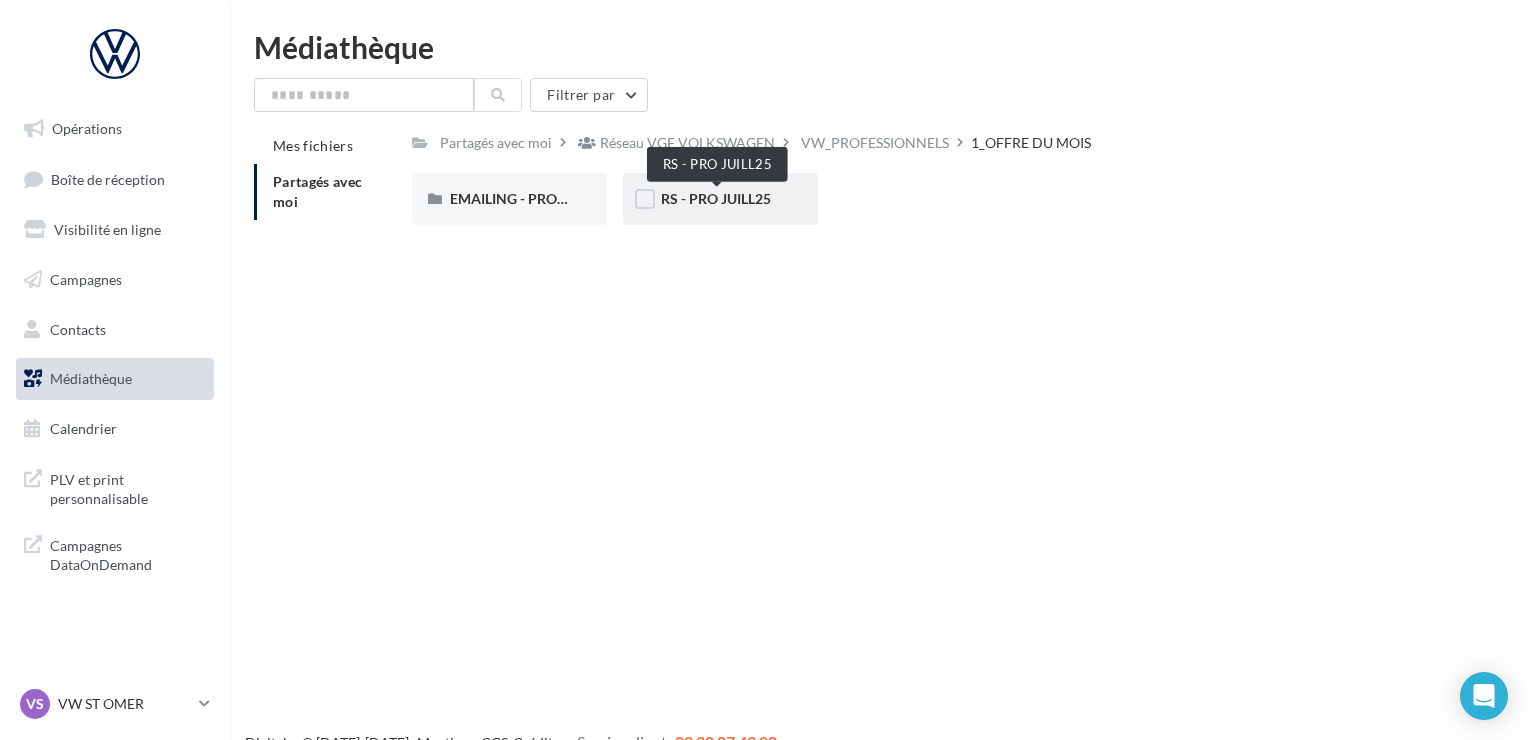 click on "RS - PRO JUILL25" at bounding box center [716, 198] 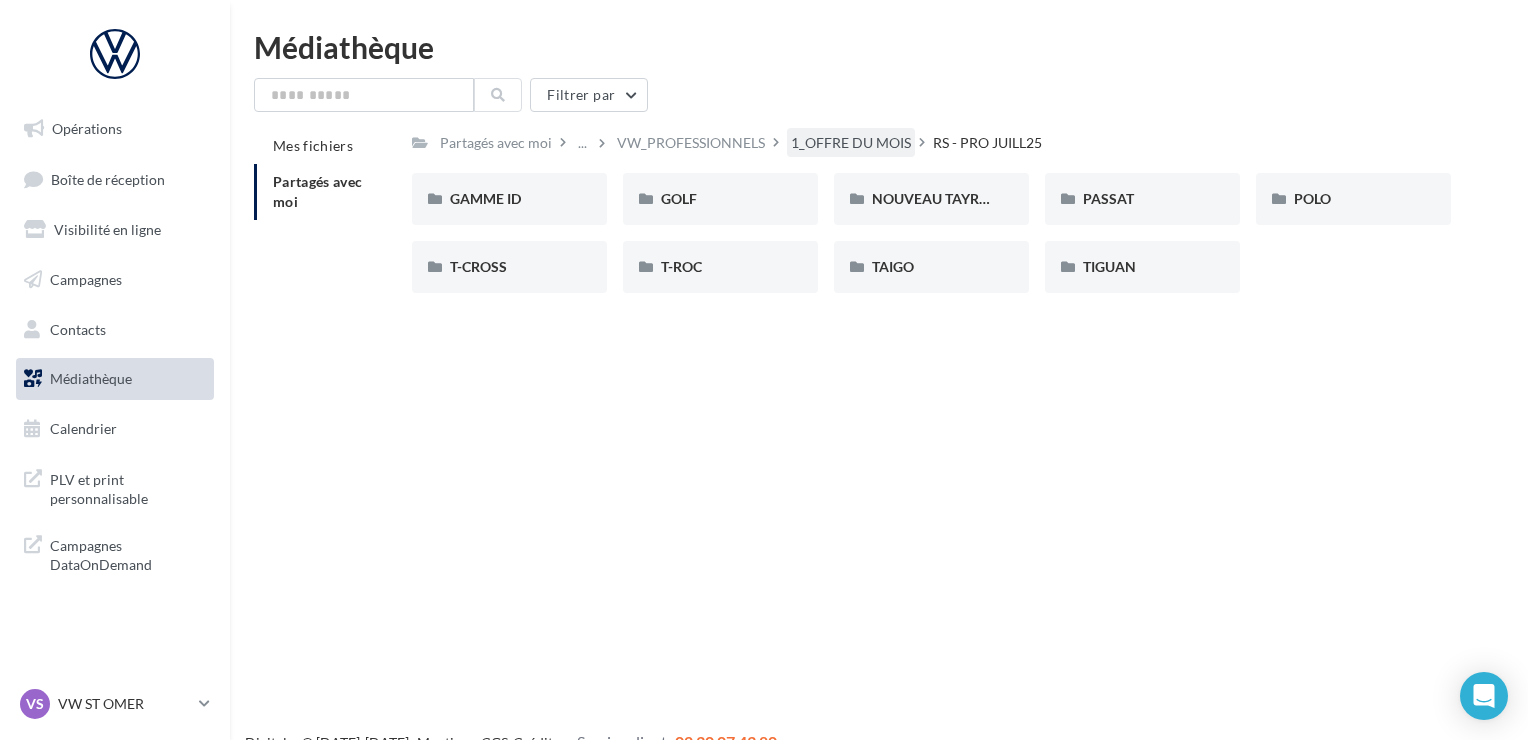 click on "1_OFFRE DU MOIS" at bounding box center (851, 143) 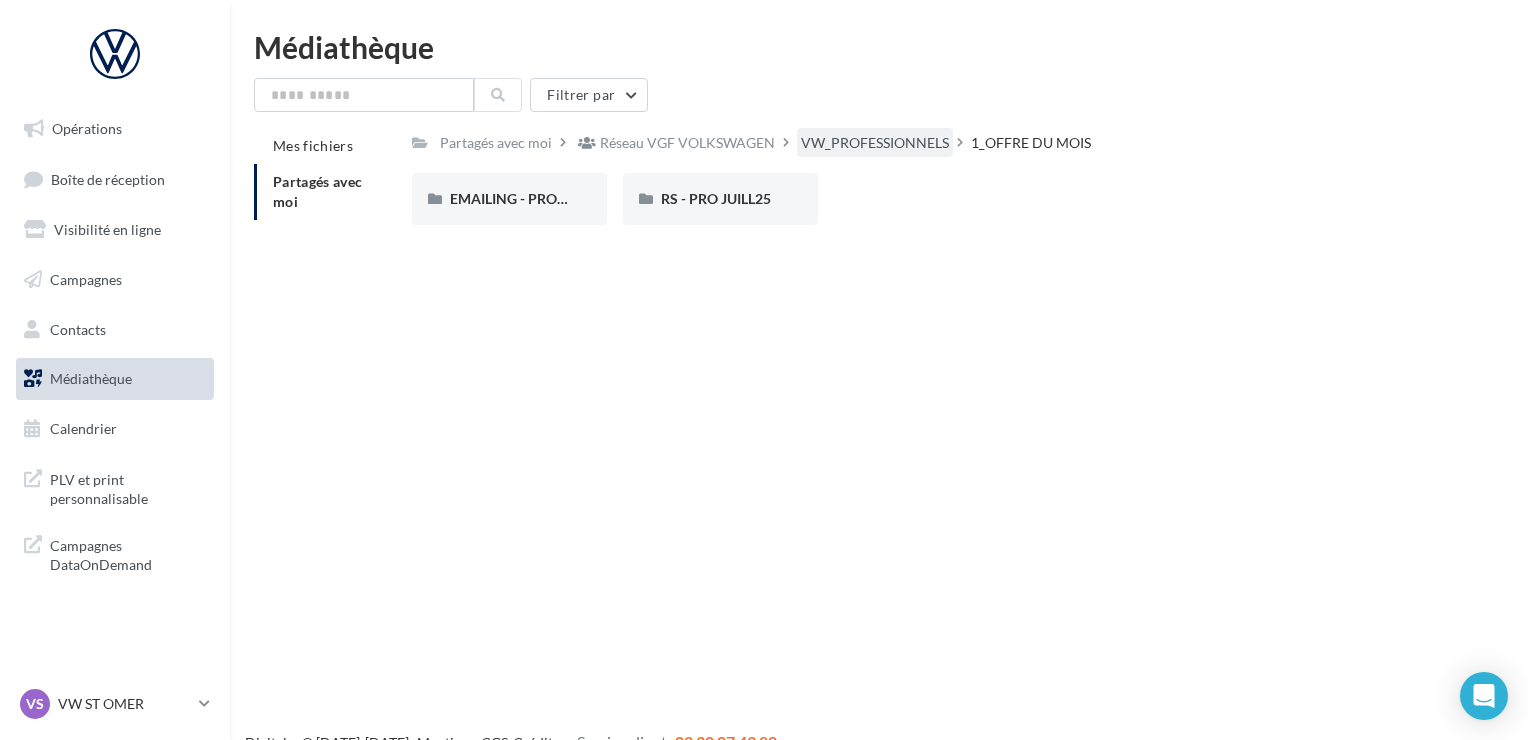 click on "VW_PROFESSIONNELS" at bounding box center [875, 143] 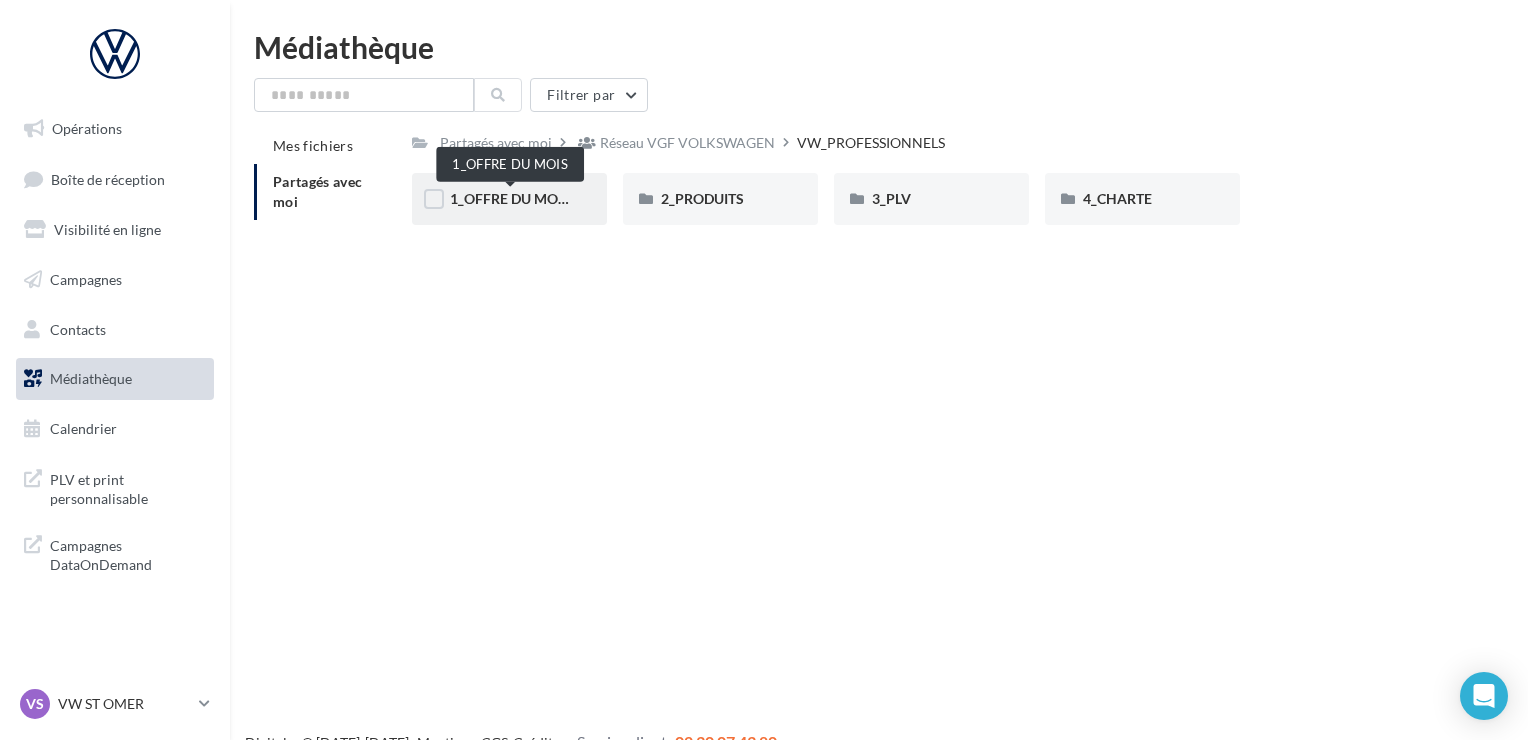 click on "1_OFFRE DU MOIS" at bounding box center [510, 198] 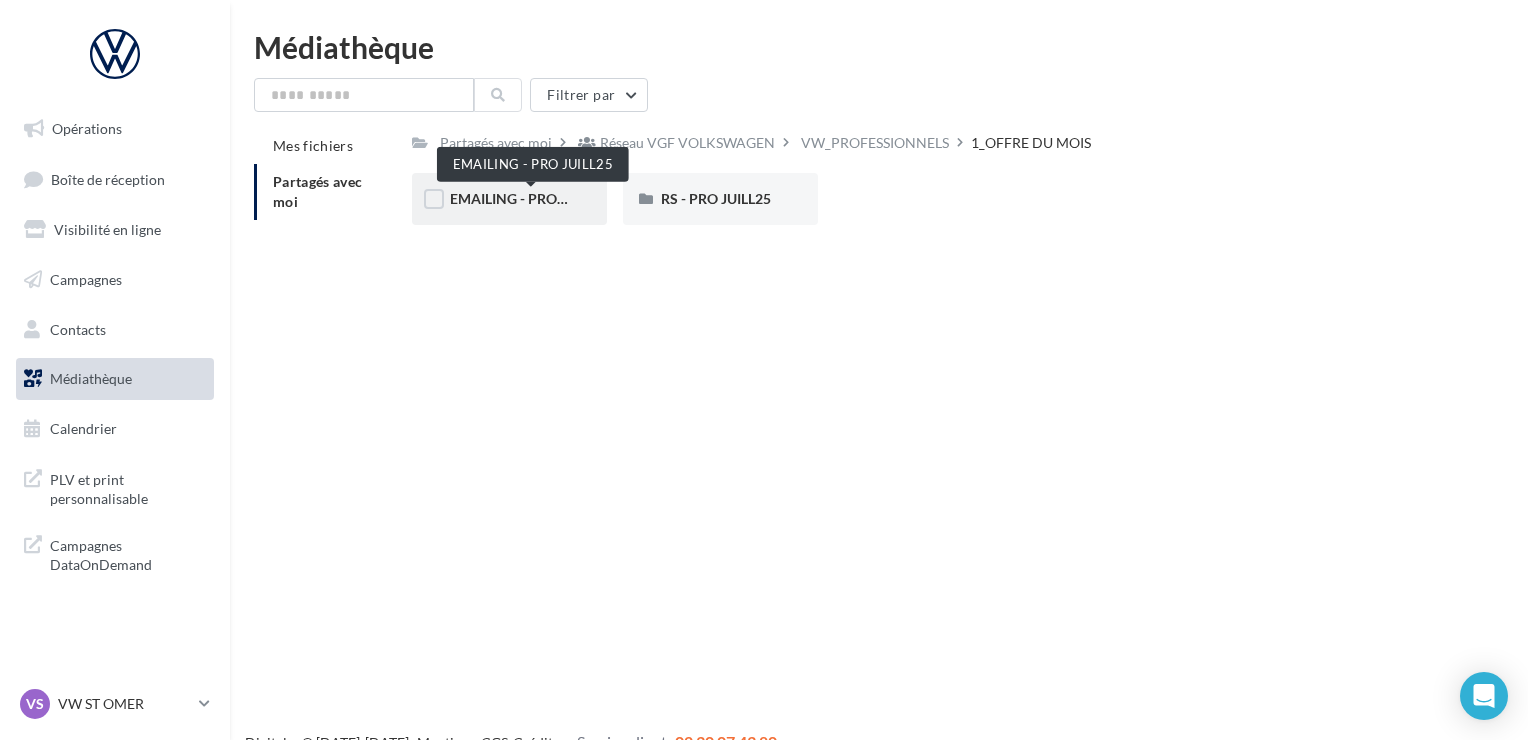 click on "EMAILING - PRO JUILL25" at bounding box center [530, 198] 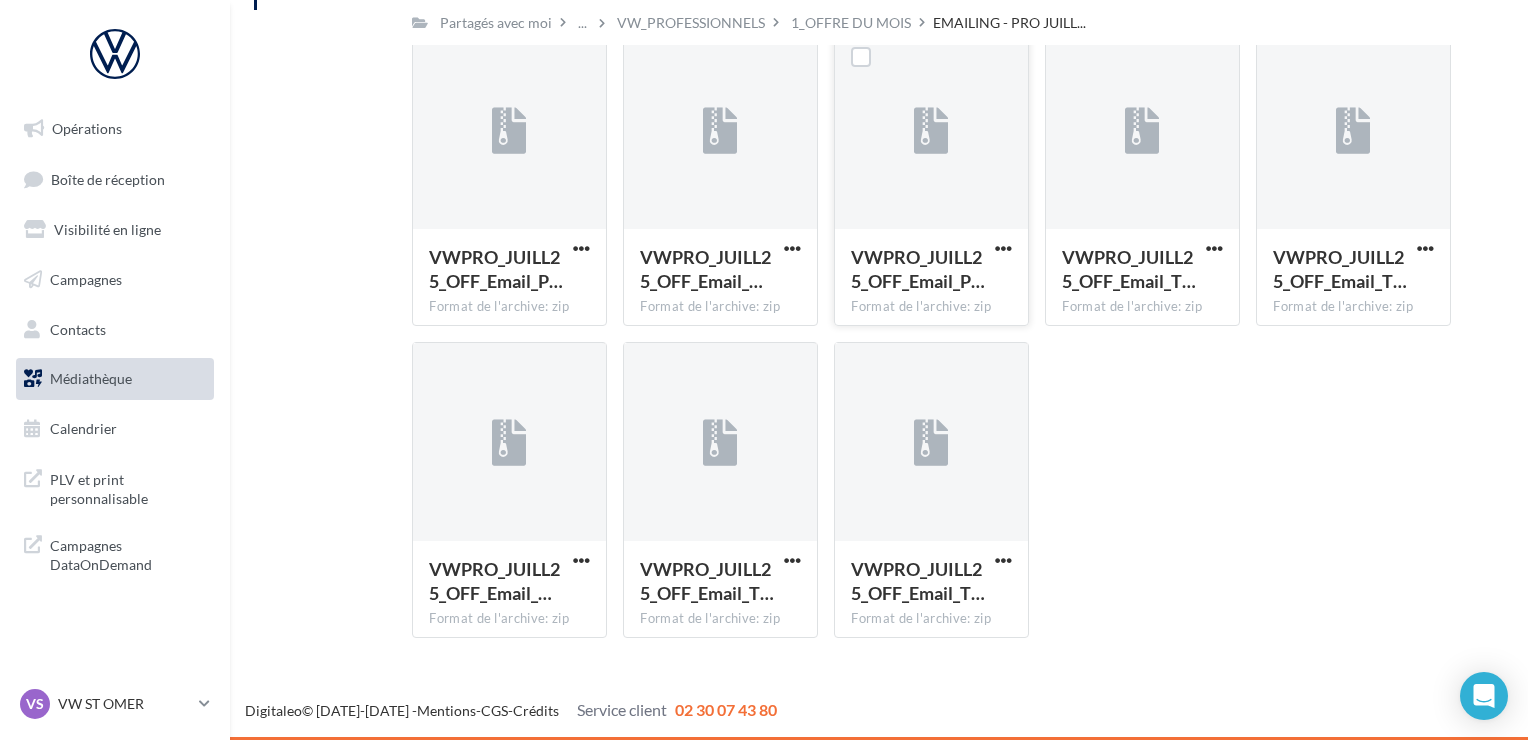 scroll, scrollTop: 0, scrollLeft: 0, axis: both 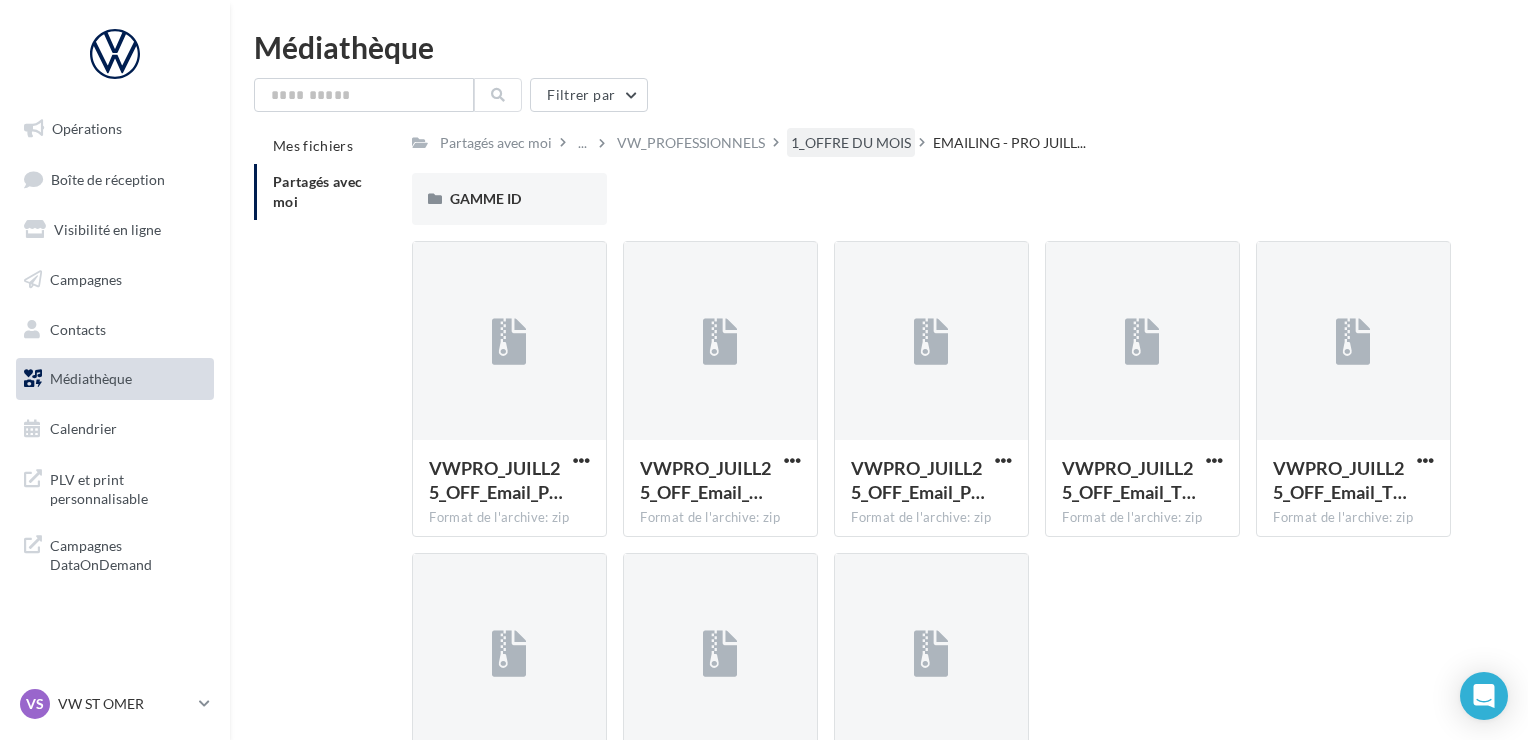 click on "1_OFFRE DU MOIS" at bounding box center [851, 142] 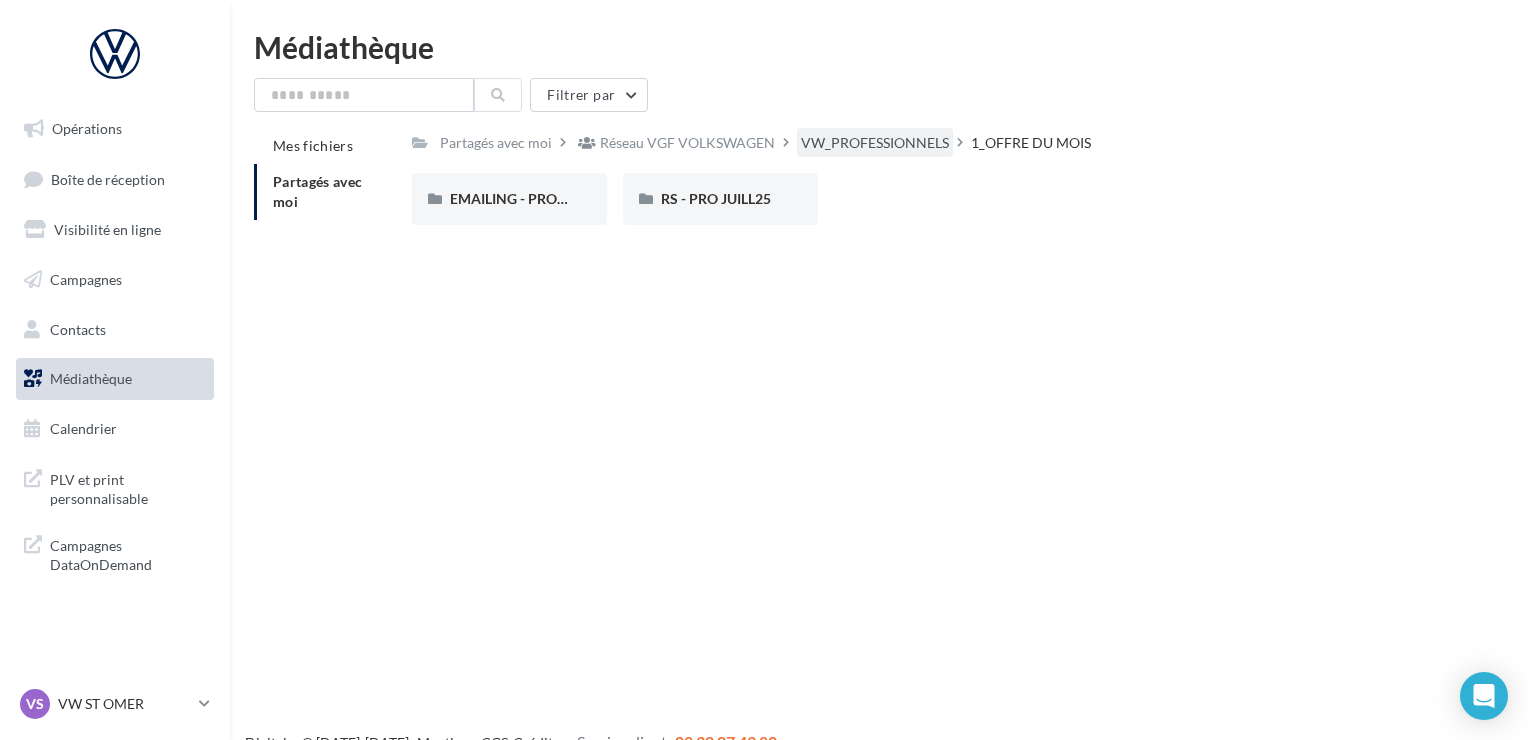 click on "VW_PROFESSIONNELS" at bounding box center (875, 142) 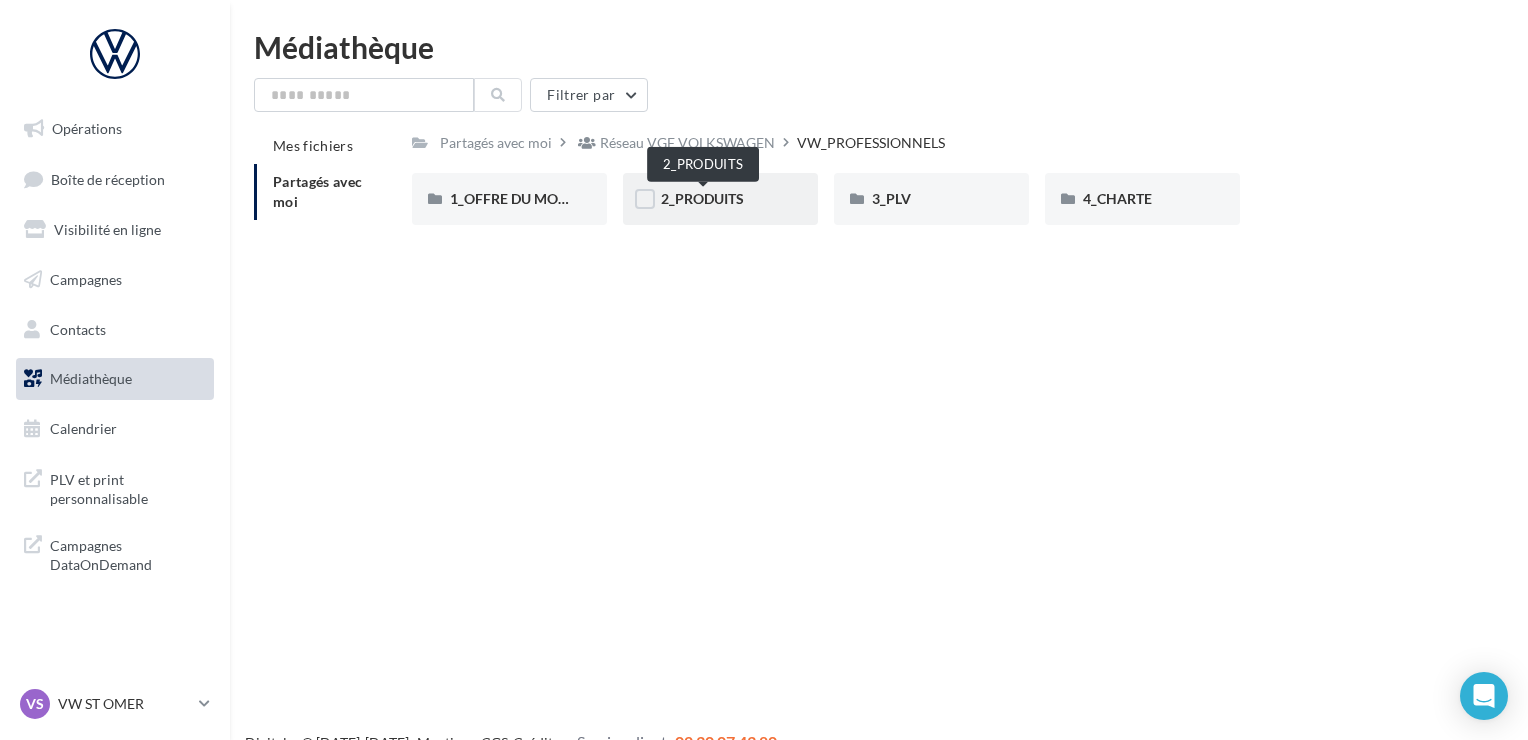click on "2_PRODUITS" at bounding box center [702, 198] 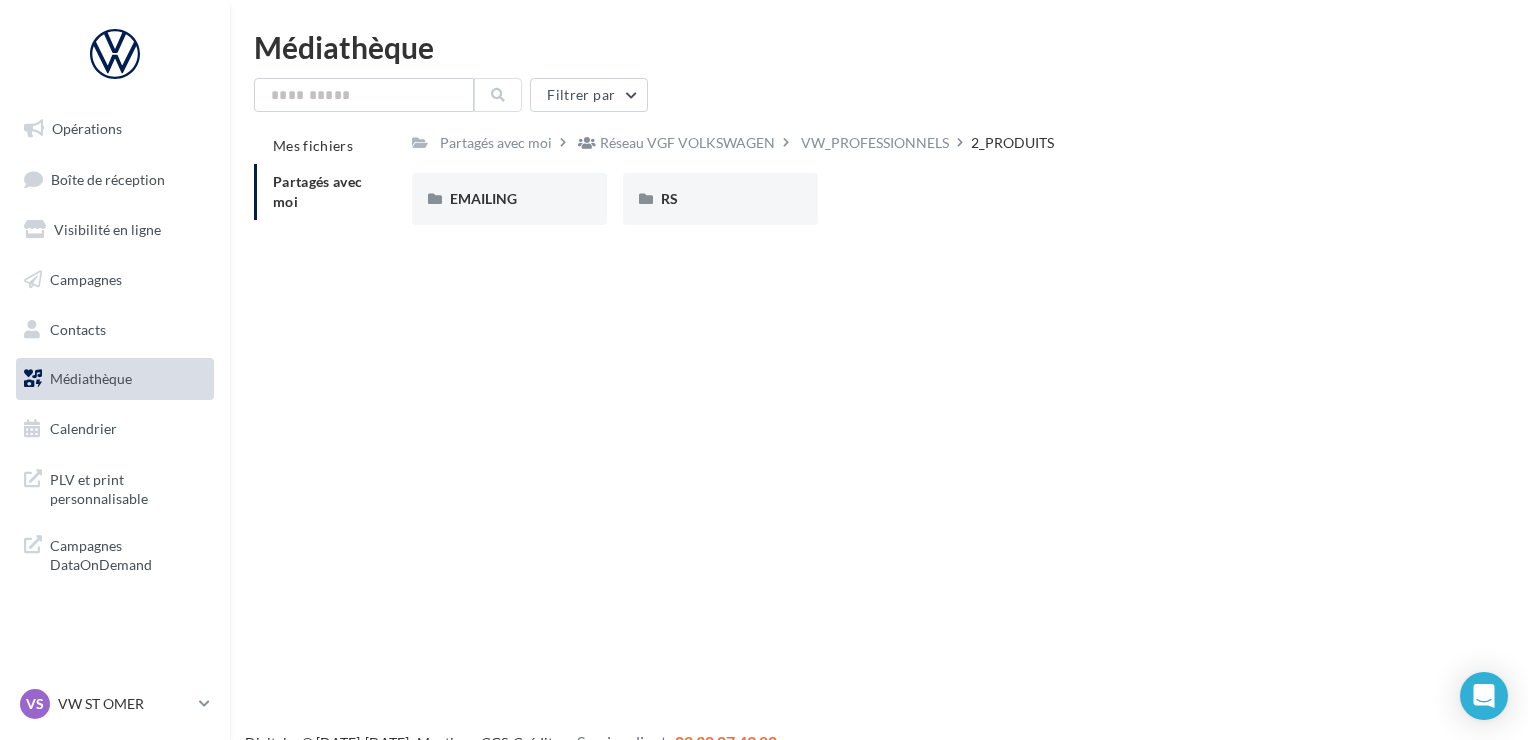 click on "Partagés avec moi              Réseau VGF VOLKSWAGEN          VW_PROFESSIONNELS          2_PRODUITS                   Rs           Partagé par  Réseau VGF VOLKSWAGEN
EMAILING            EMAILING
RS            RS" at bounding box center [931, 184] 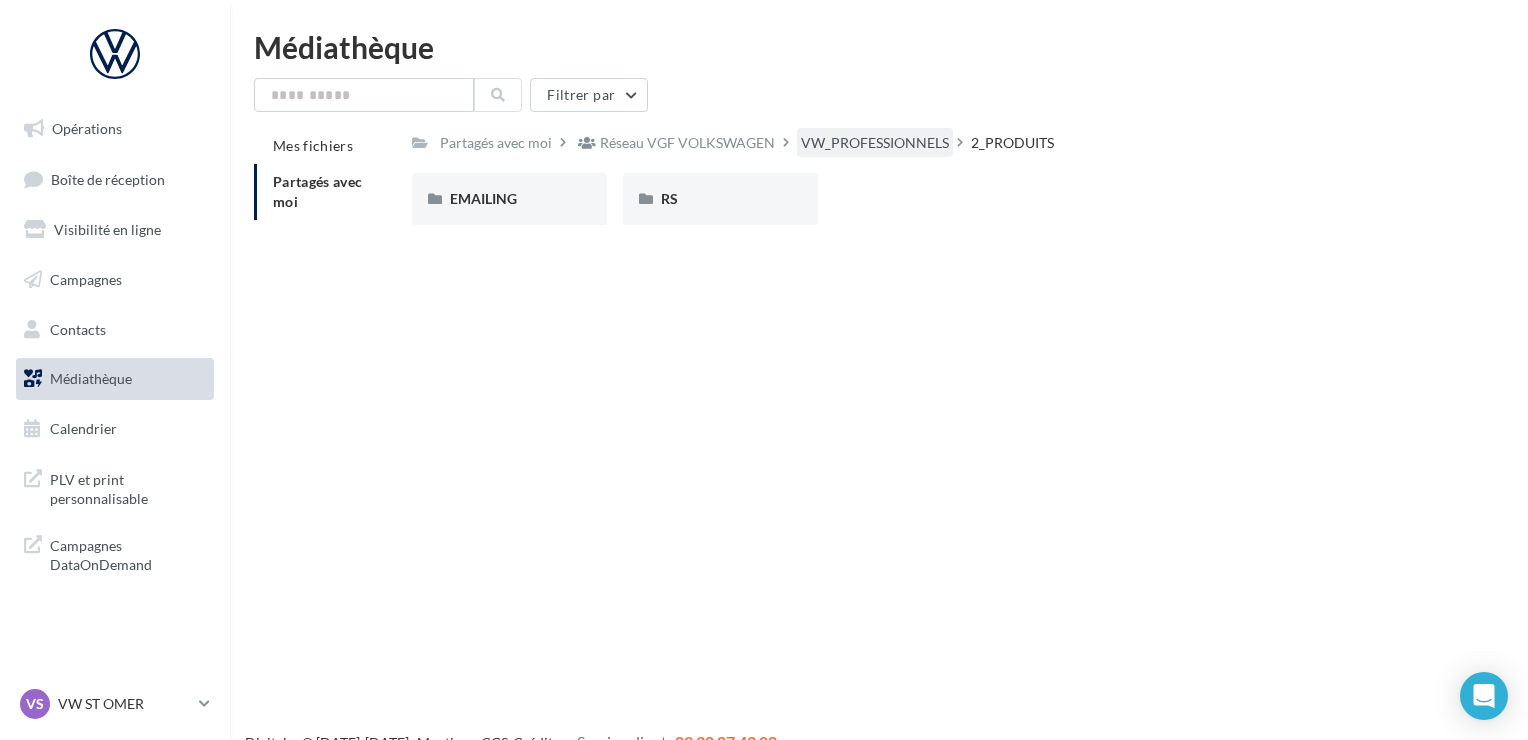 click on "VW_PROFESSIONNELS" at bounding box center (875, 143) 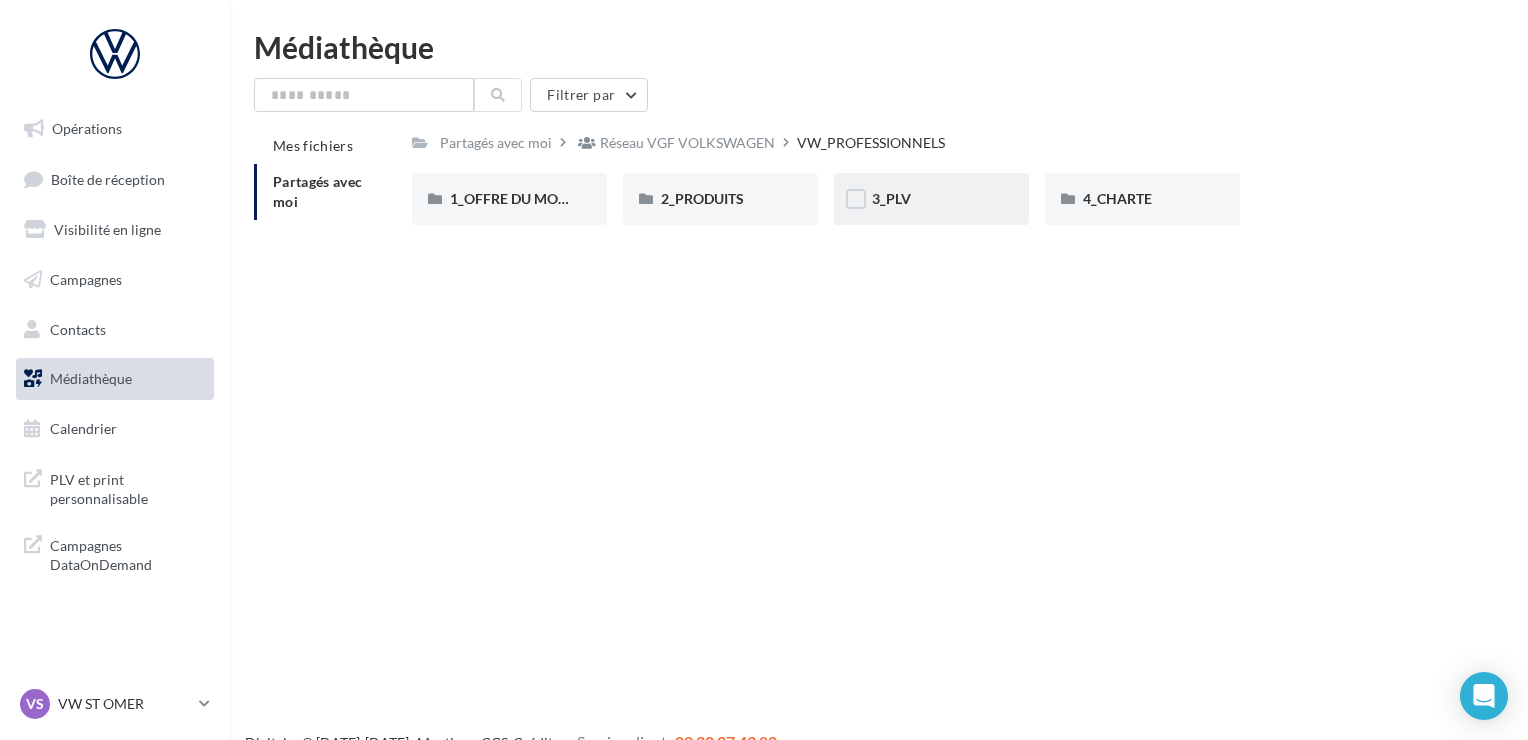 click on "3_PLV" at bounding box center [931, 199] 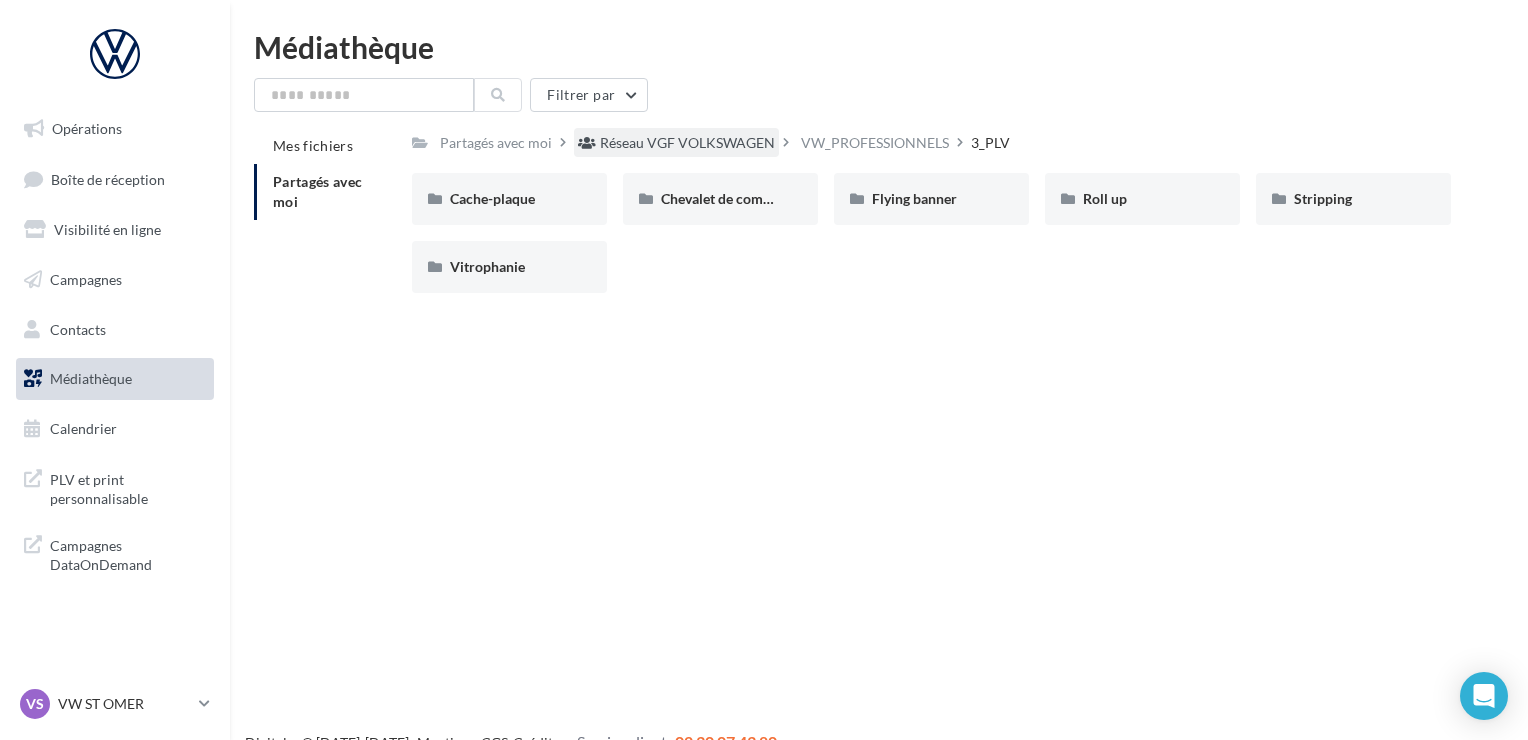 click on "Réseau VGF VOLKSWAGEN" at bounding box center [687, 143] 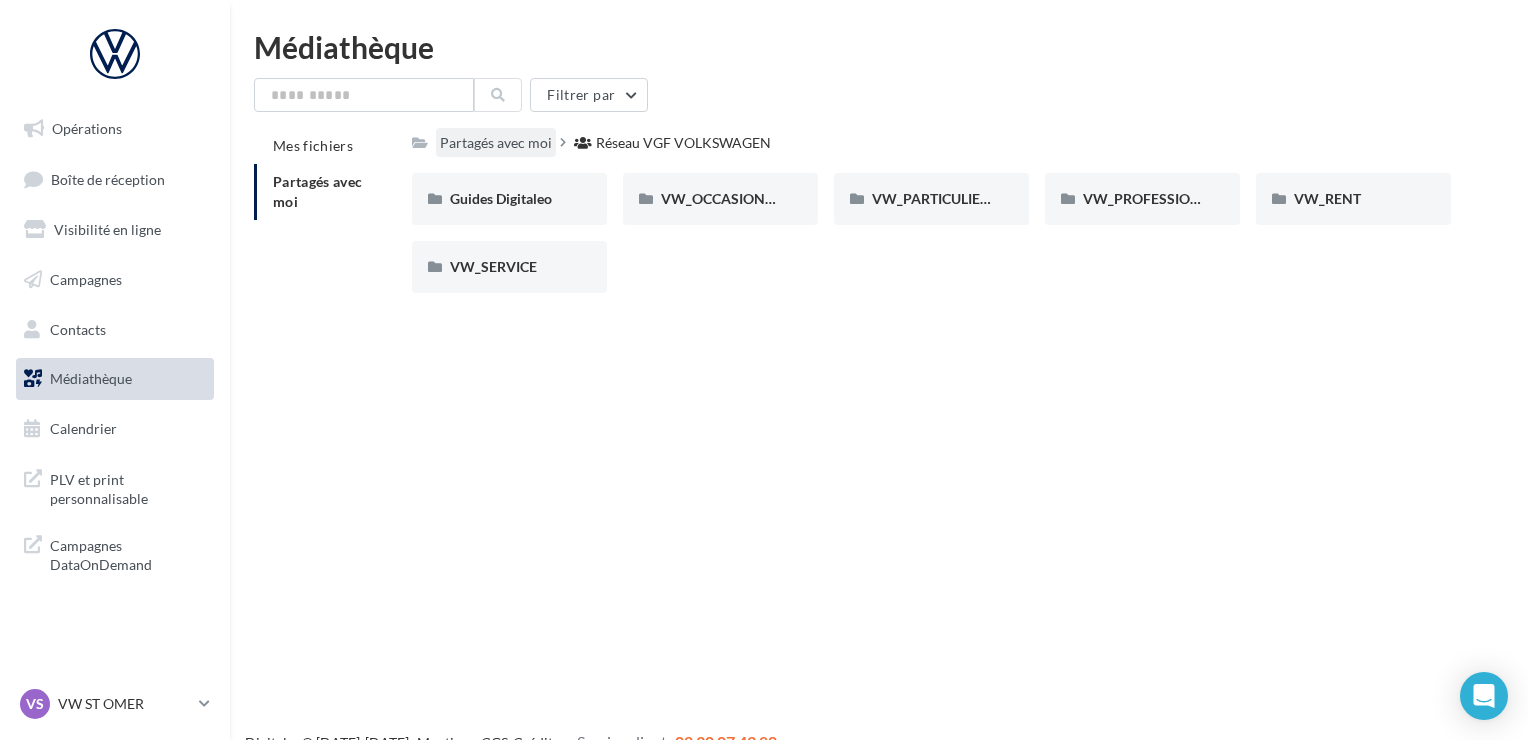click on "Partagés avec moi" at bounding box center [496, 143] 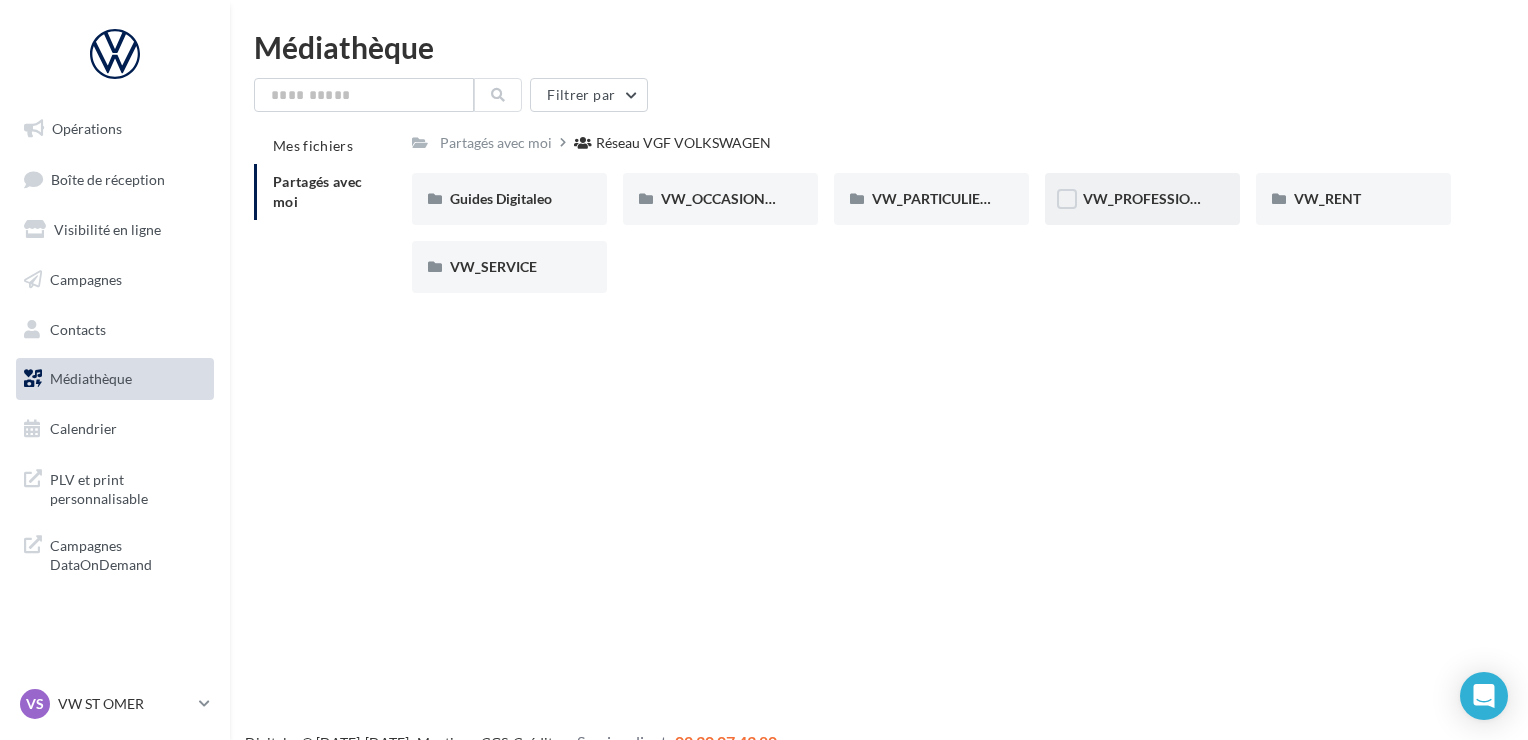 click on "VW_PROFESSIONNELS" at bounding box center [1142, 199] 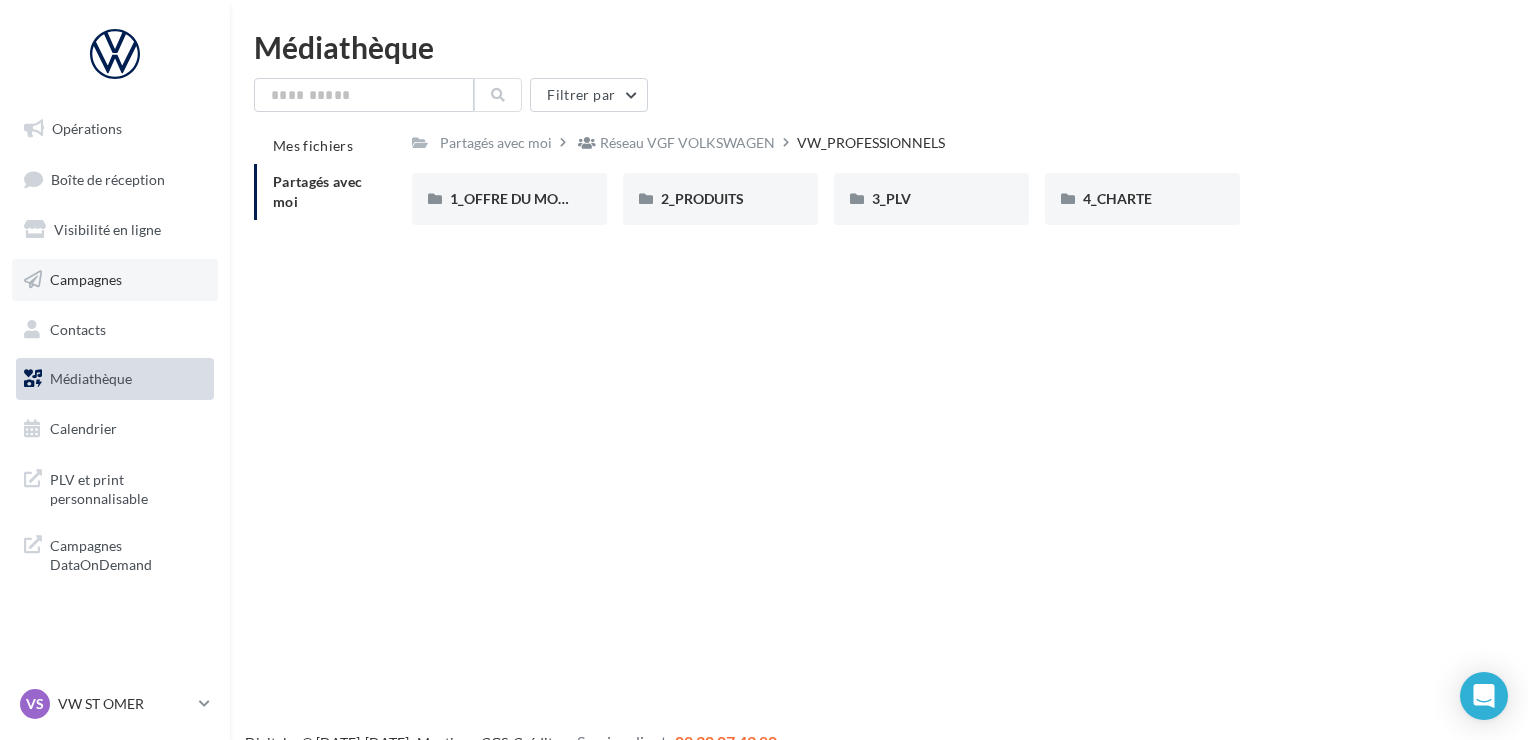 click on "Campagnes" at bounding box center (115, 280) 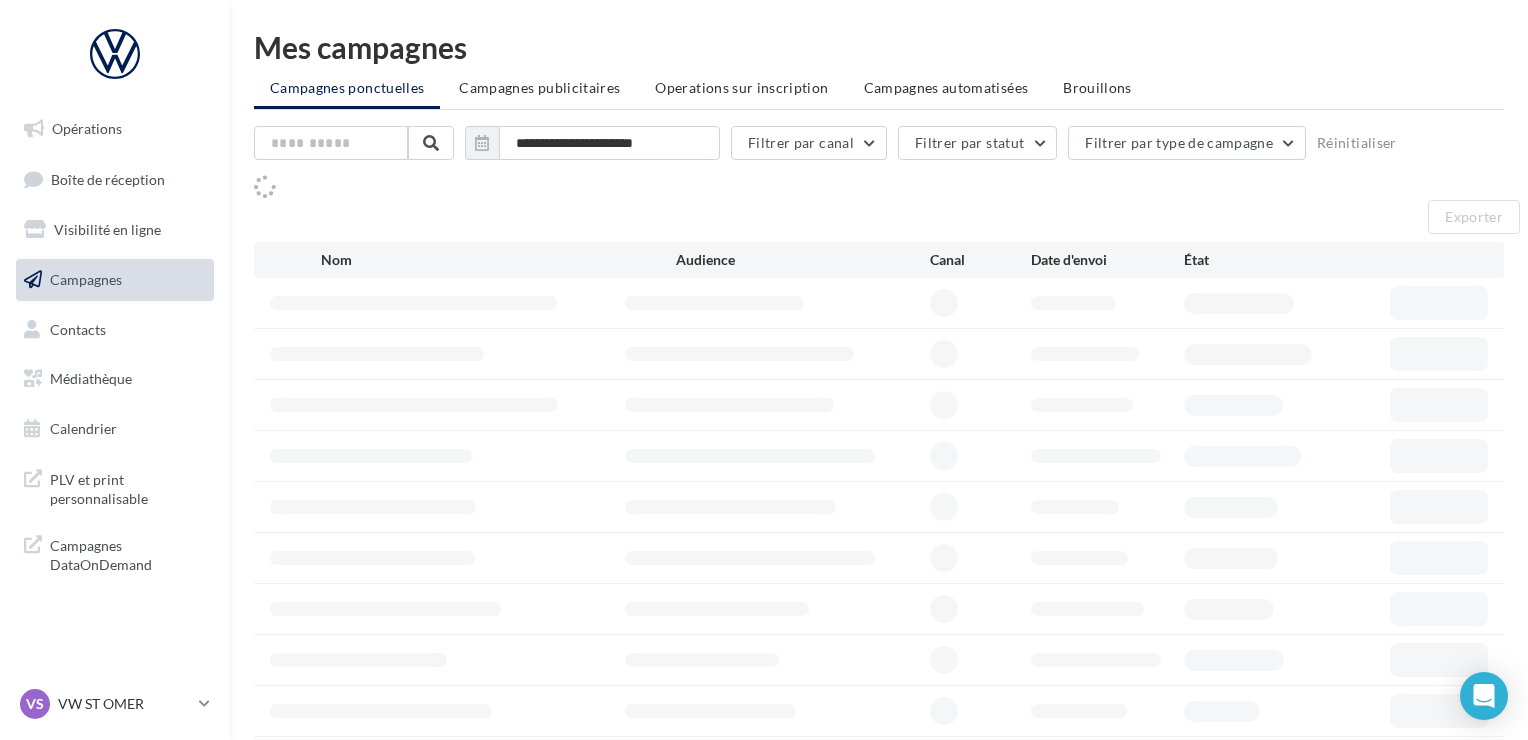 scroll, scrollTop: 0, scrollLeft: 0, axis: both 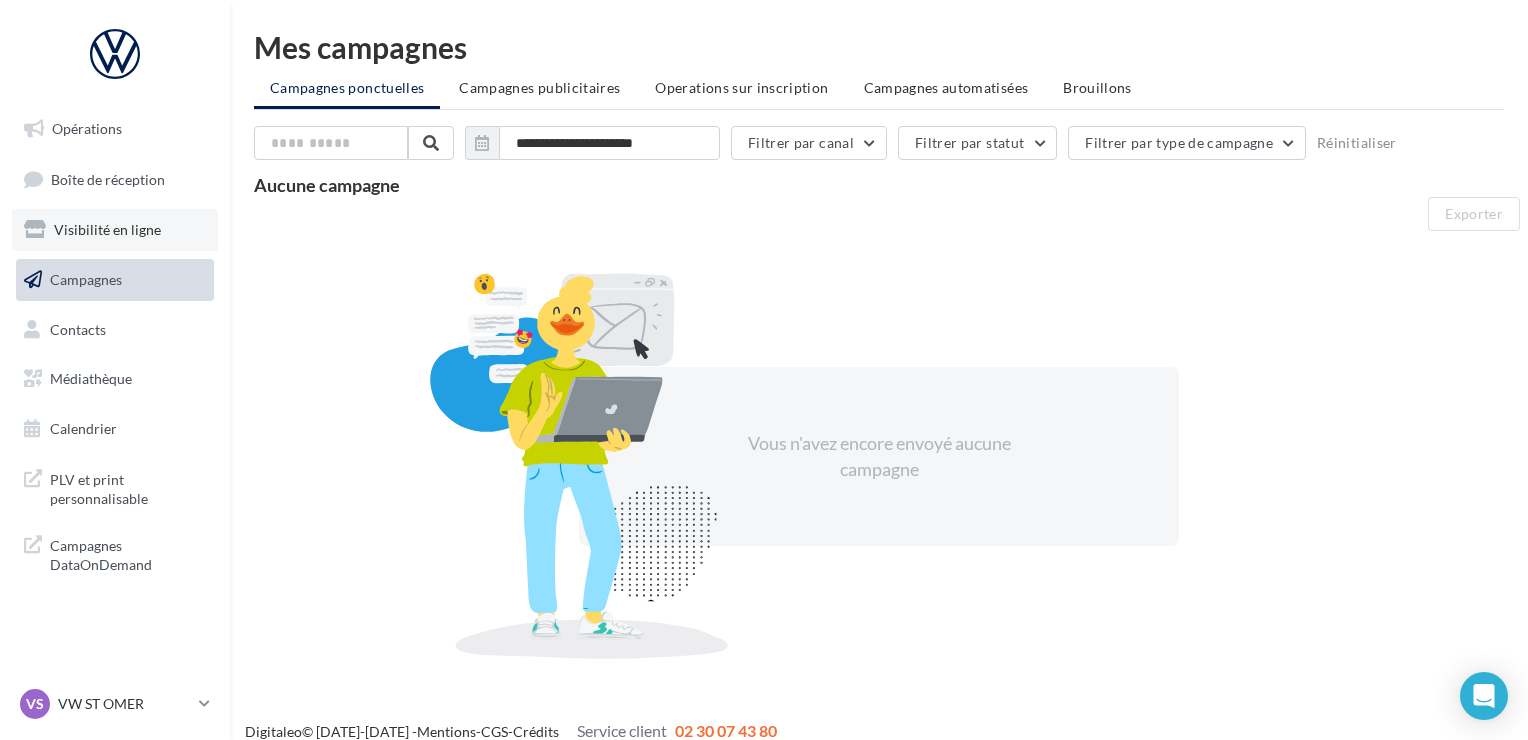click on "Visibilité en ligne" at bounding box center (107, 229) 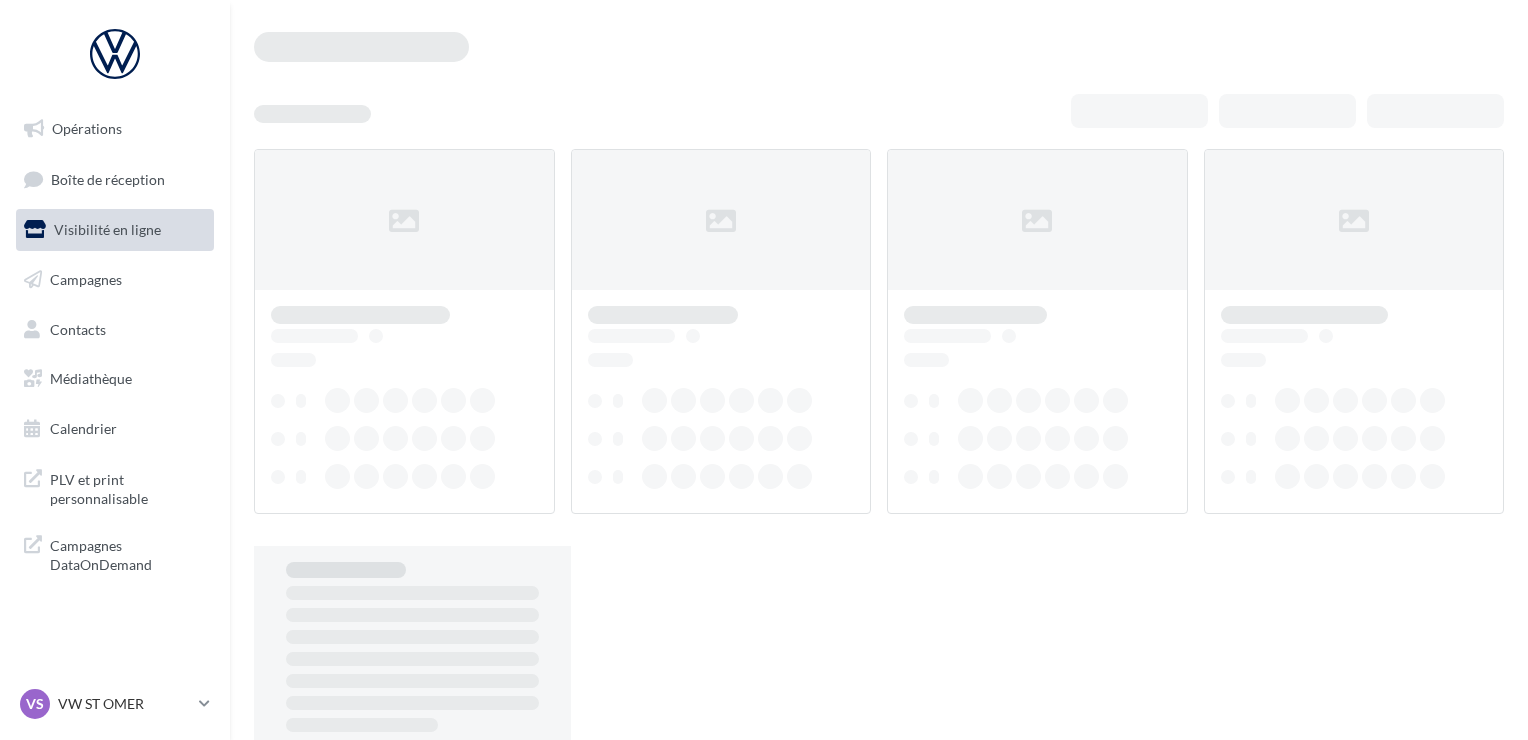 scroll, scrollTop: 0, scrollLeft: 0, axis: both 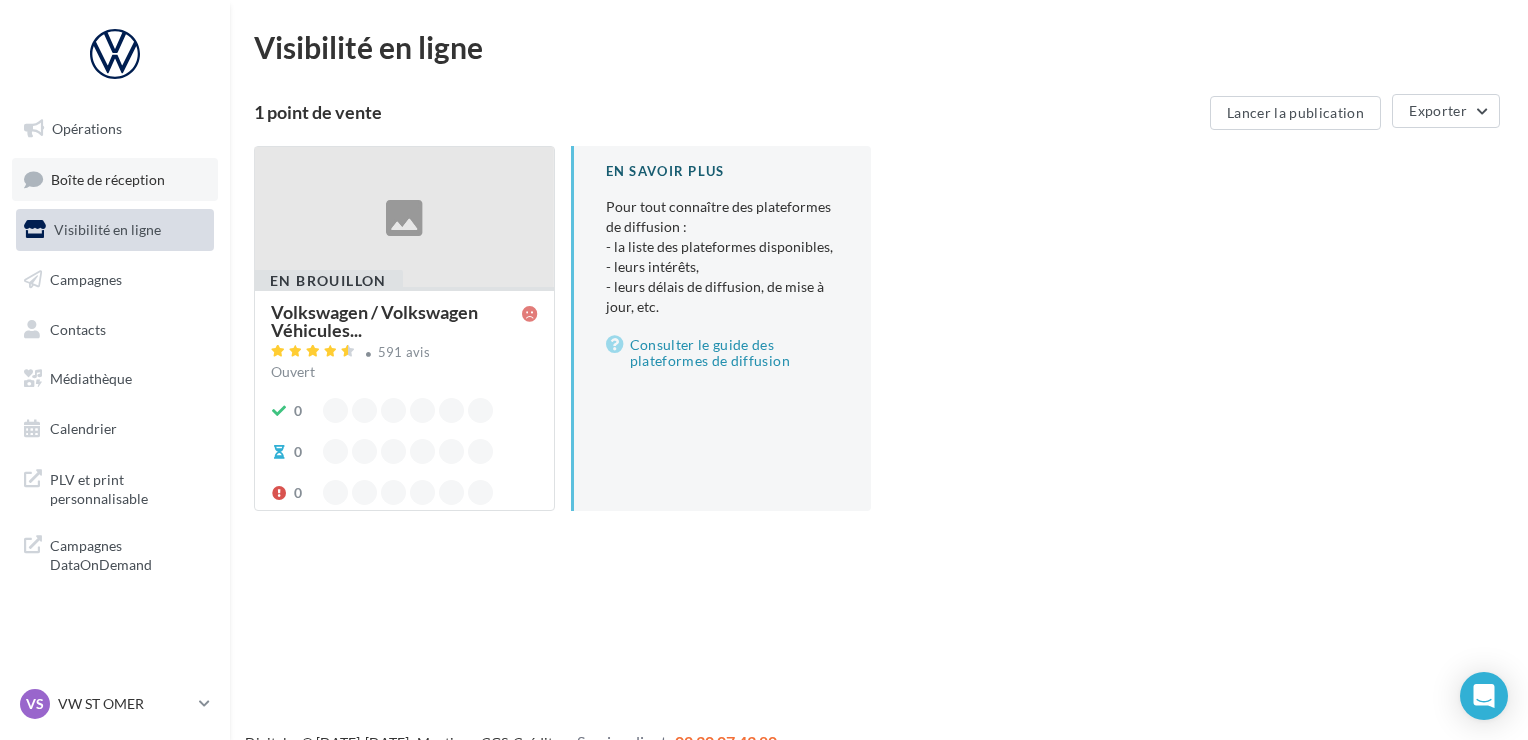 click on "Boîte de réception" at bounding box center (115, 179) 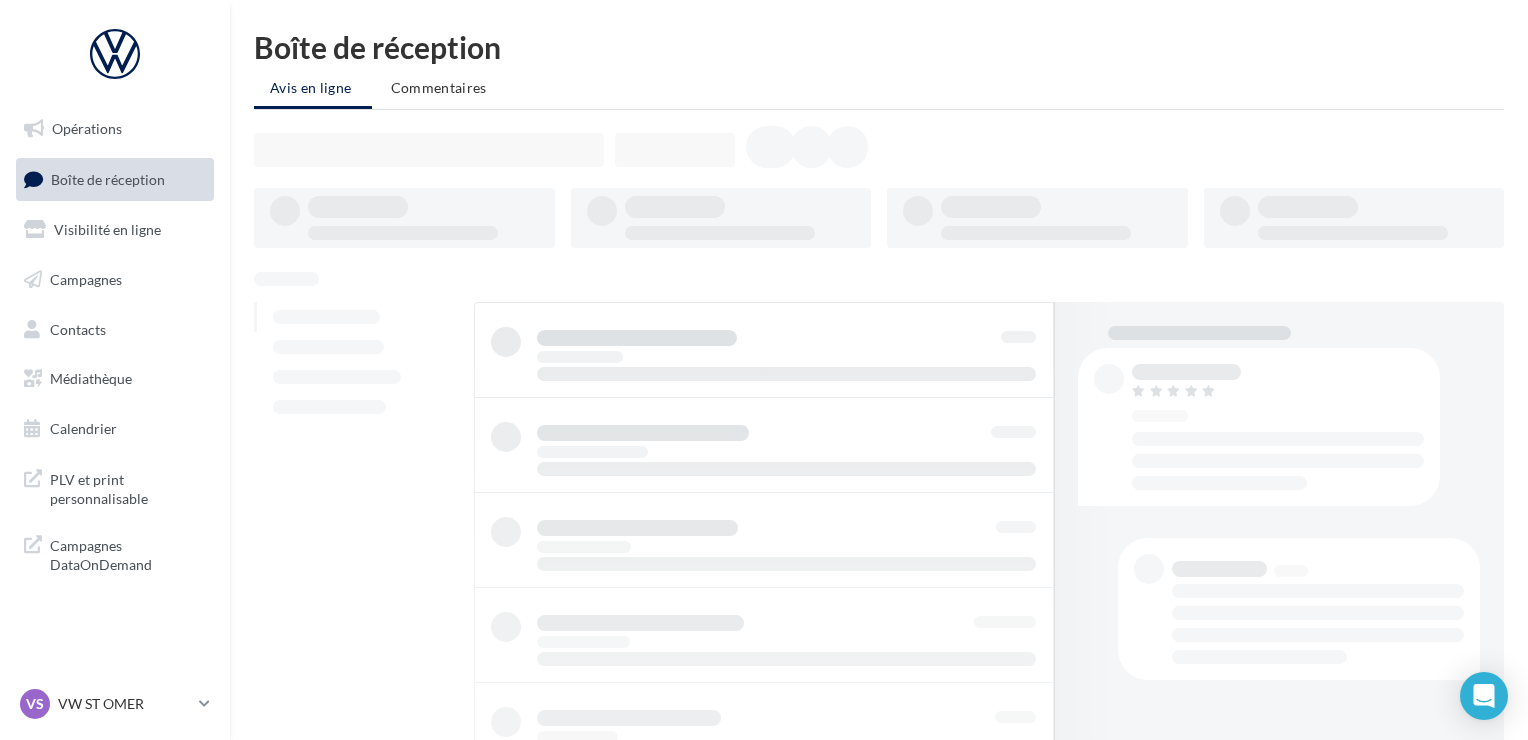 scroll, scrollTop: 0, scrollLeft: 0, axis: both 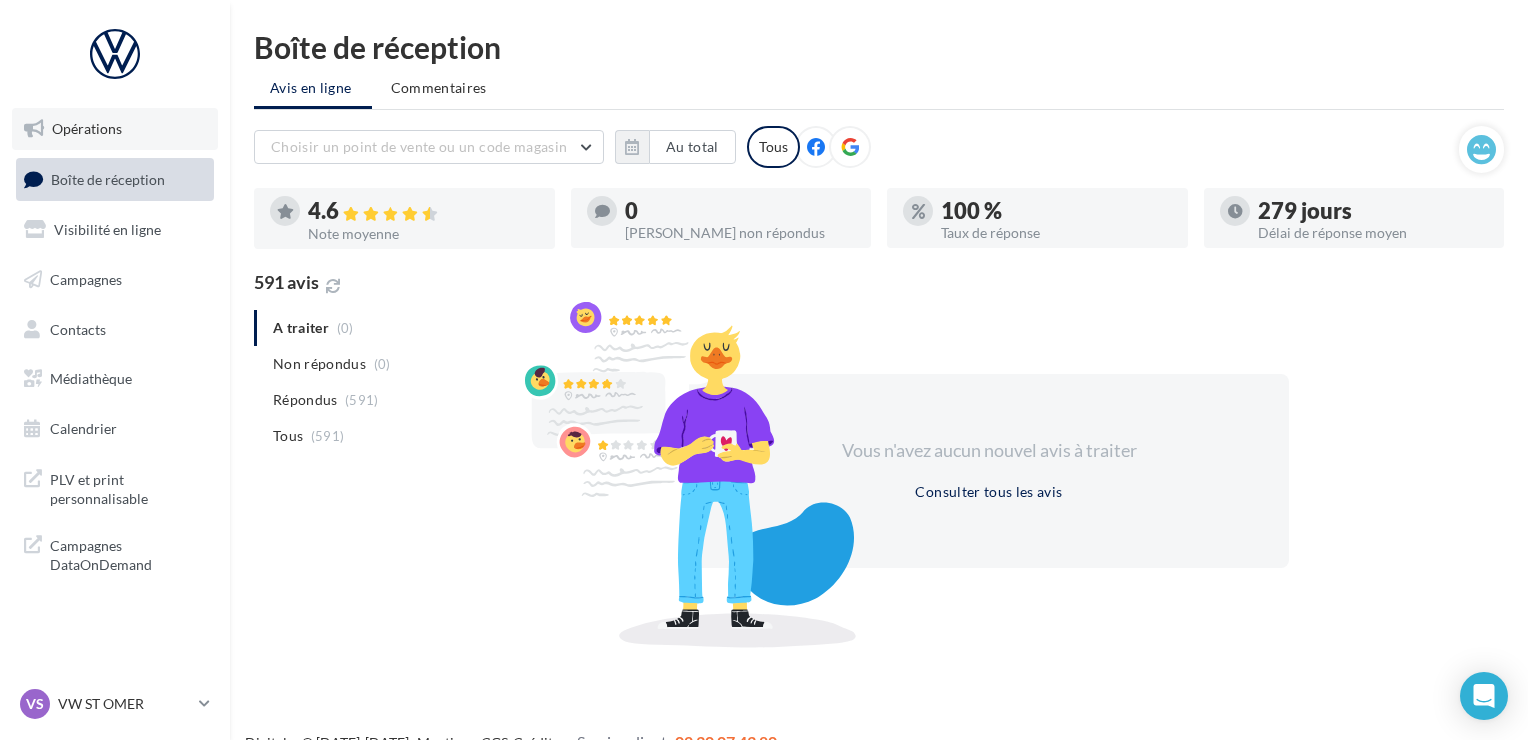 click on "Opérations" at bounding box center (115, 129) 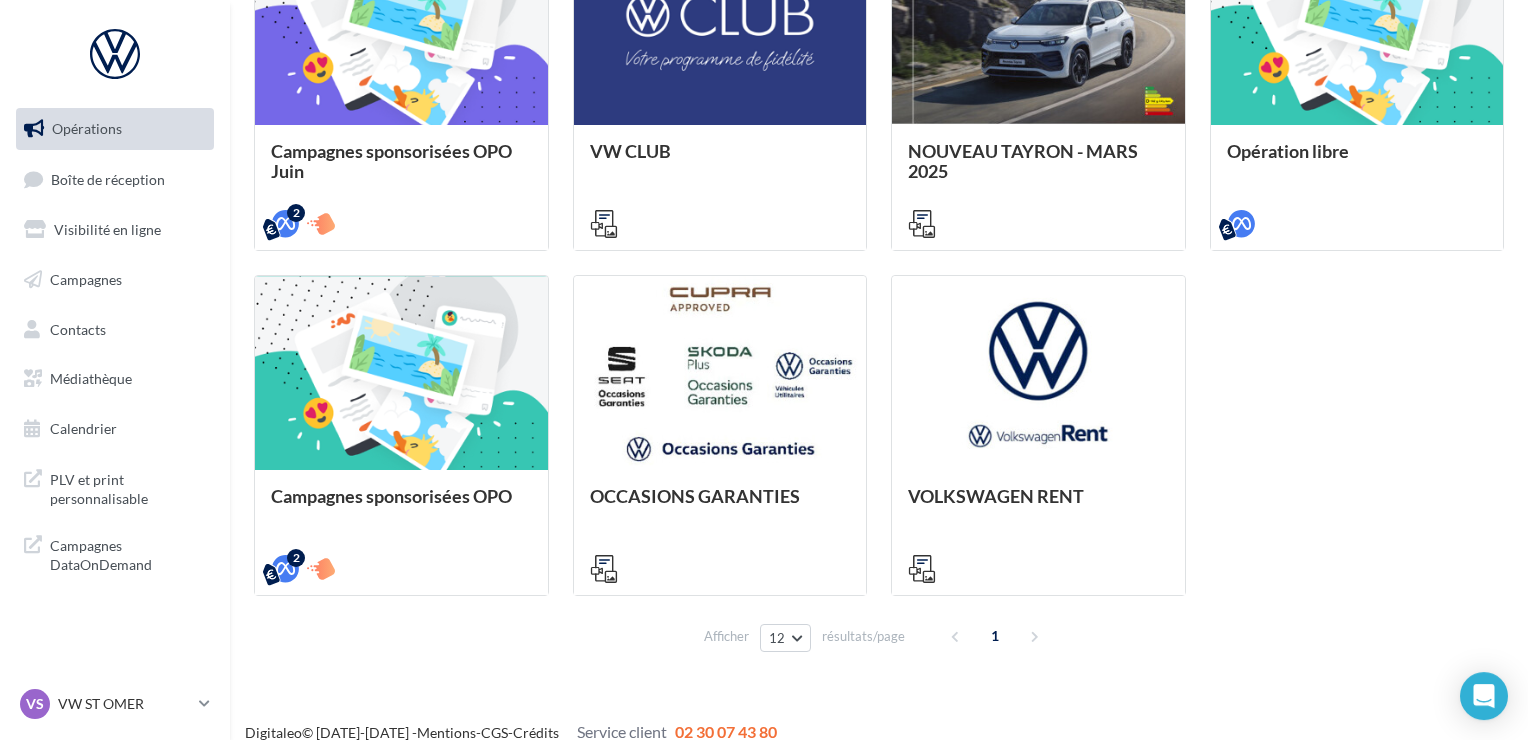 scroll, scrollTop: 350, scrollLeft: 0, axis: vertical 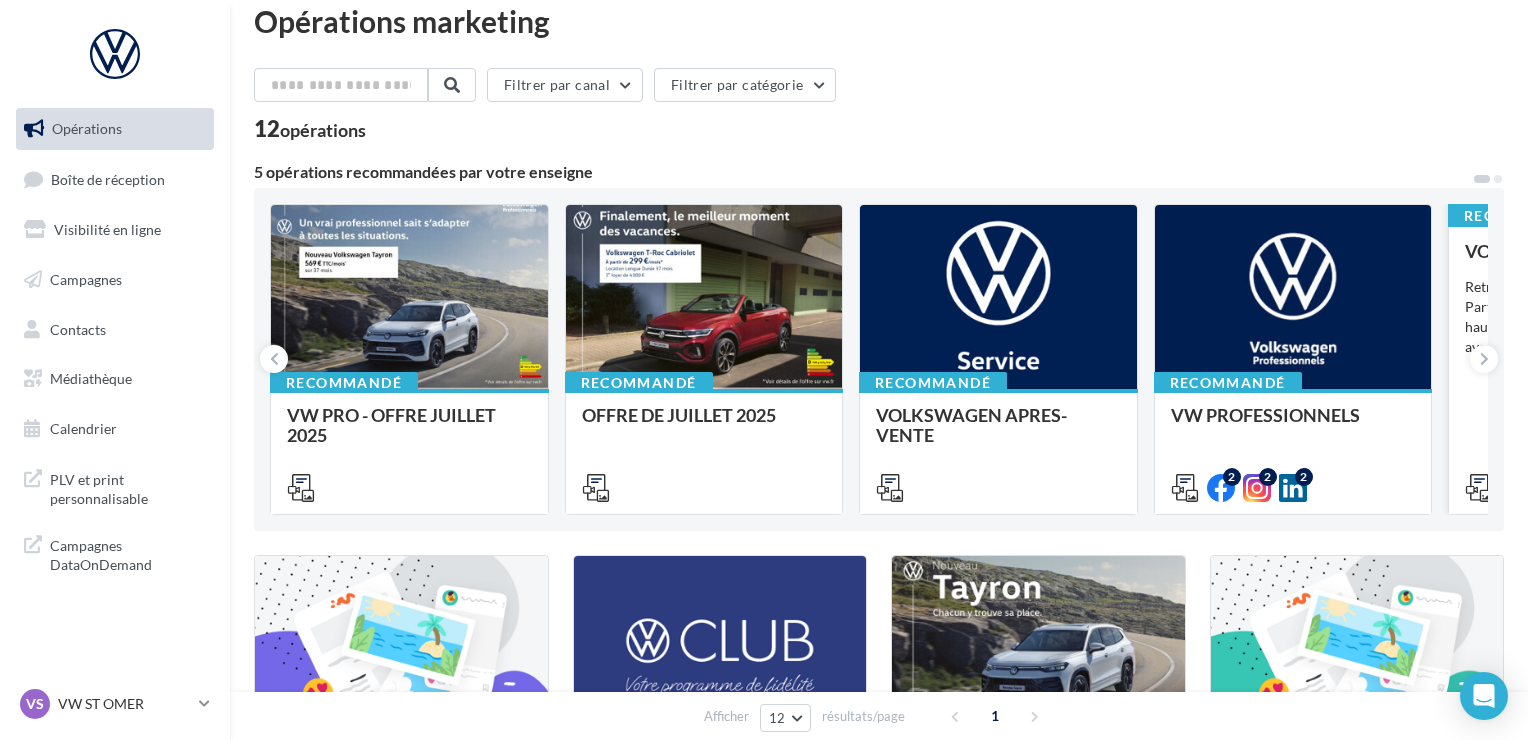 click on "Retrouver les supports pour le VW Particuliers via la "Médiathèque" (en haut à droite) et cliquez sur "partagés avec moi"." at bounding box center (1587, 317) 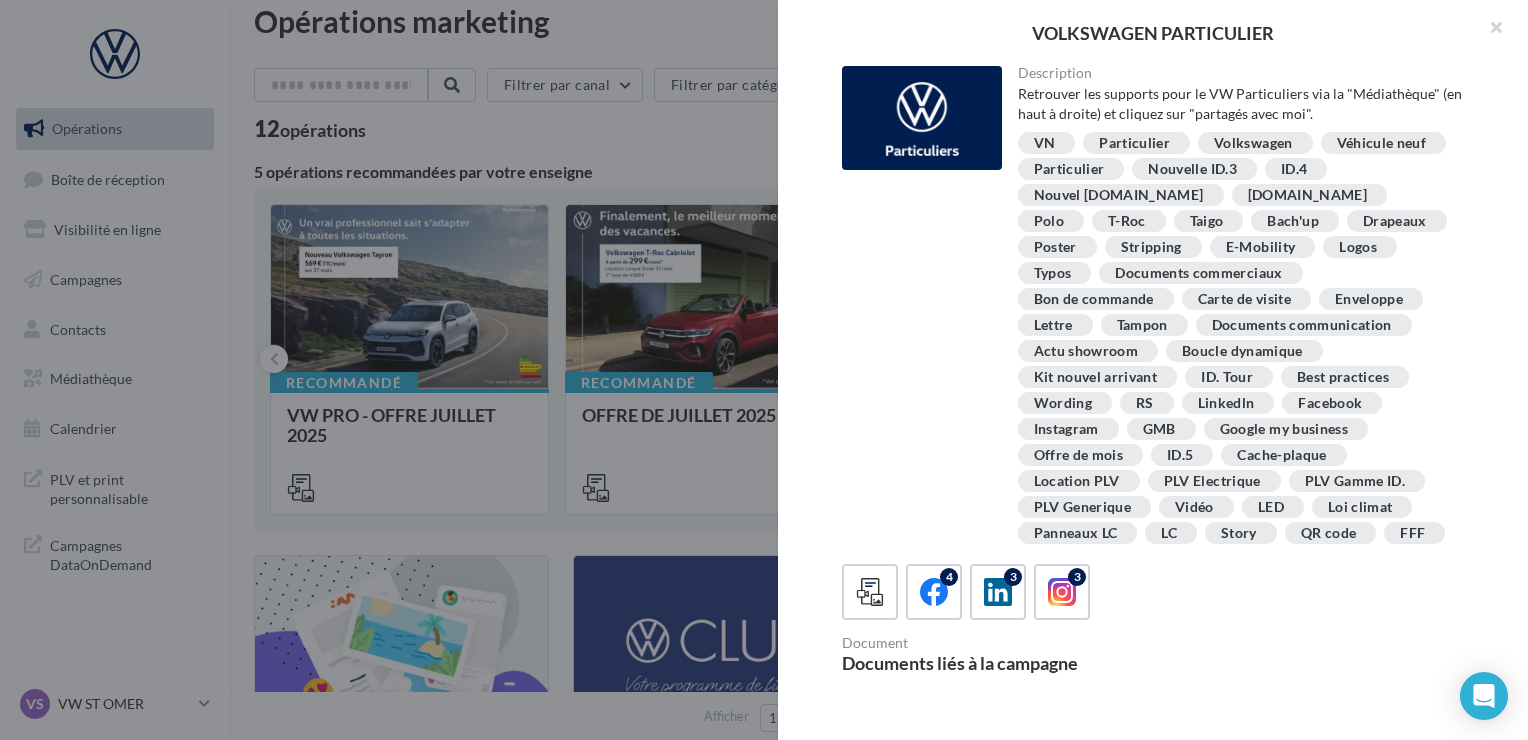 click on "VOLKSWAGEN PARTICULIER
Description
Retrouver les supports pour le VW Particuliers via la "Médiathèque" (en haut à droite) et cliquez sur "partagés avec moi".
VN
Particulier
Volkswagen
Véhicule neuf
Particulier
Nouvelle ID.3
ID.4
Nouvel [DOMAIN_NAME]
[DOMAIN_NAME]
Polo
T-Roc
[GEOGRAPHIC_DATA]
Bach'up
Drapeaux
Poster
Stripping" at bounding box center [764, 370] 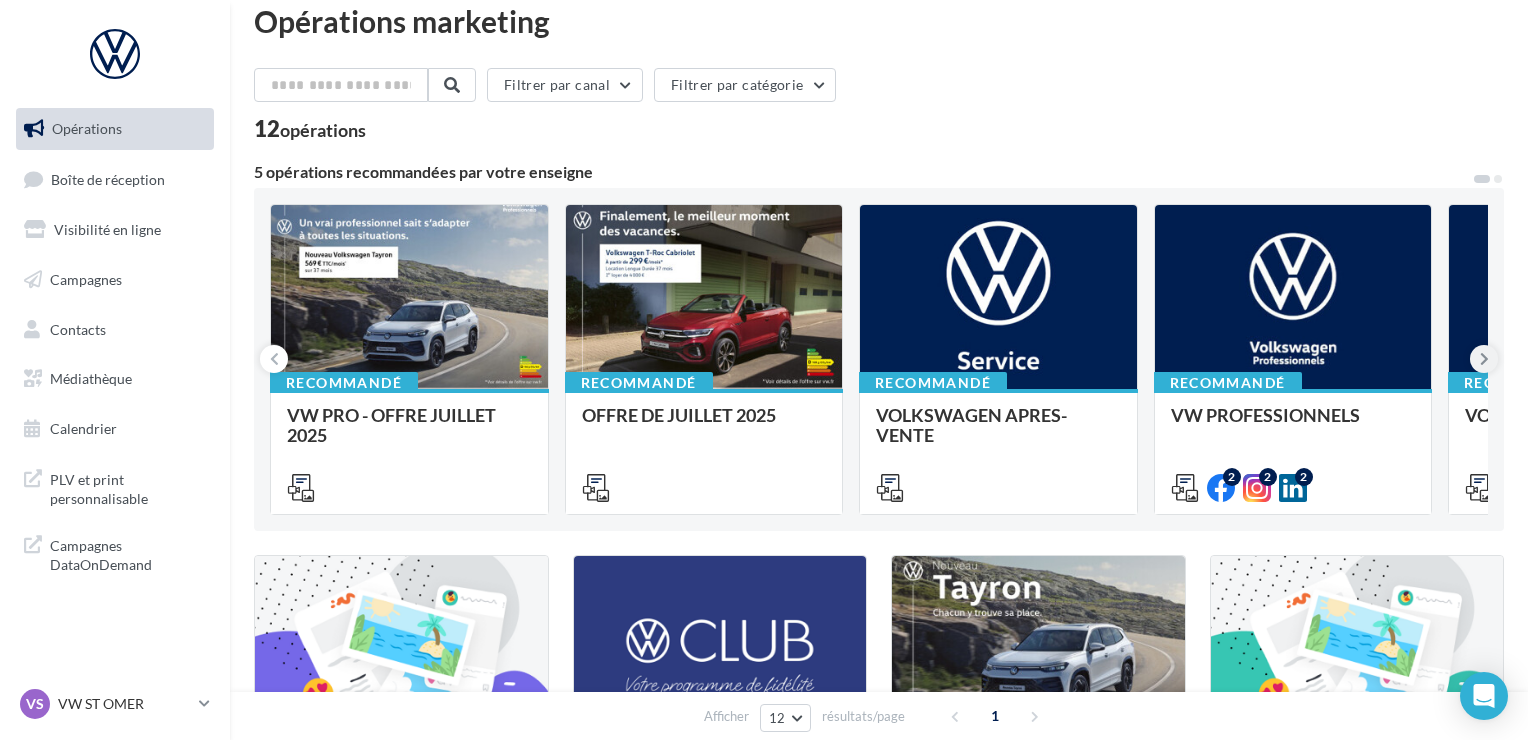 click at bounding box center (1484, 359) 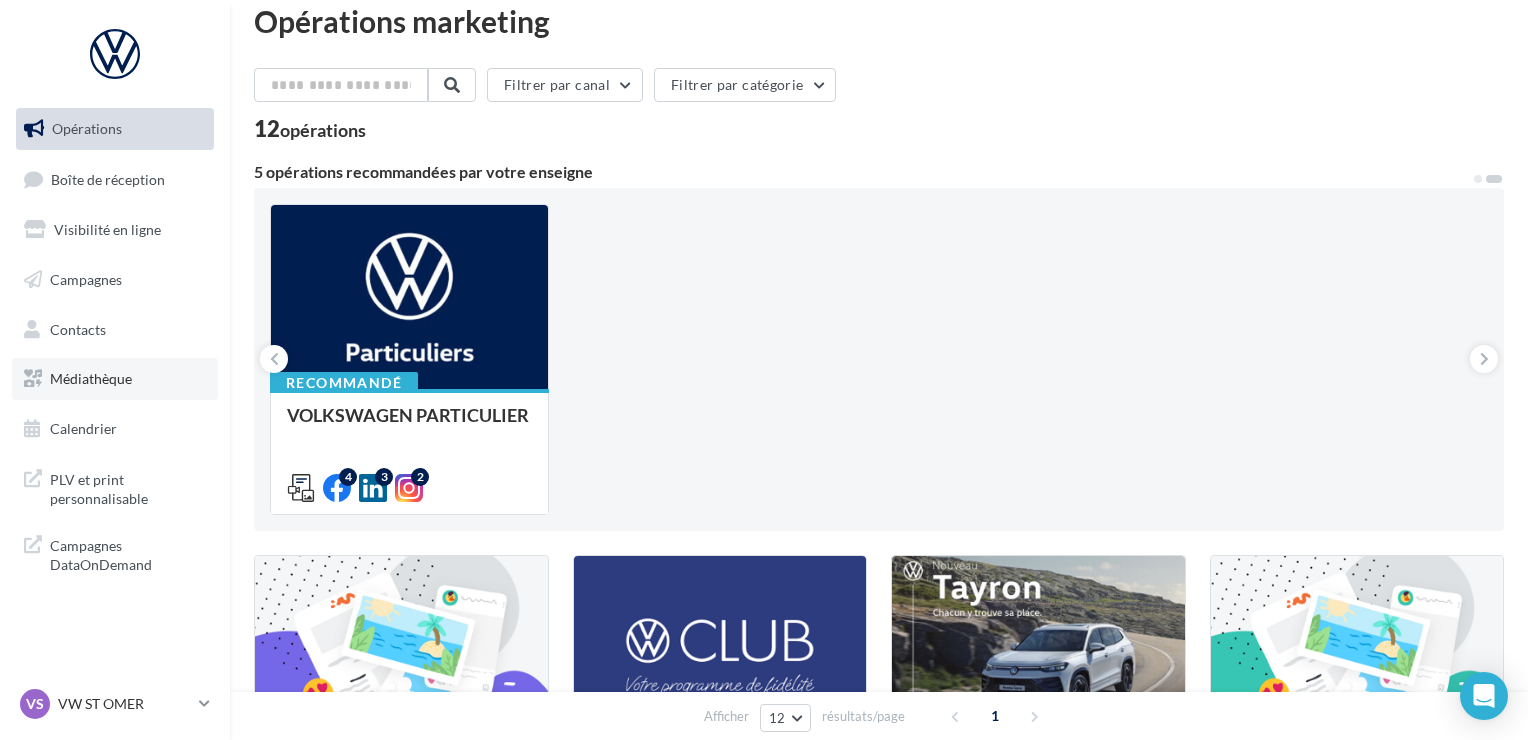 click on "Médiathèque" at bounding box center [115, 379] 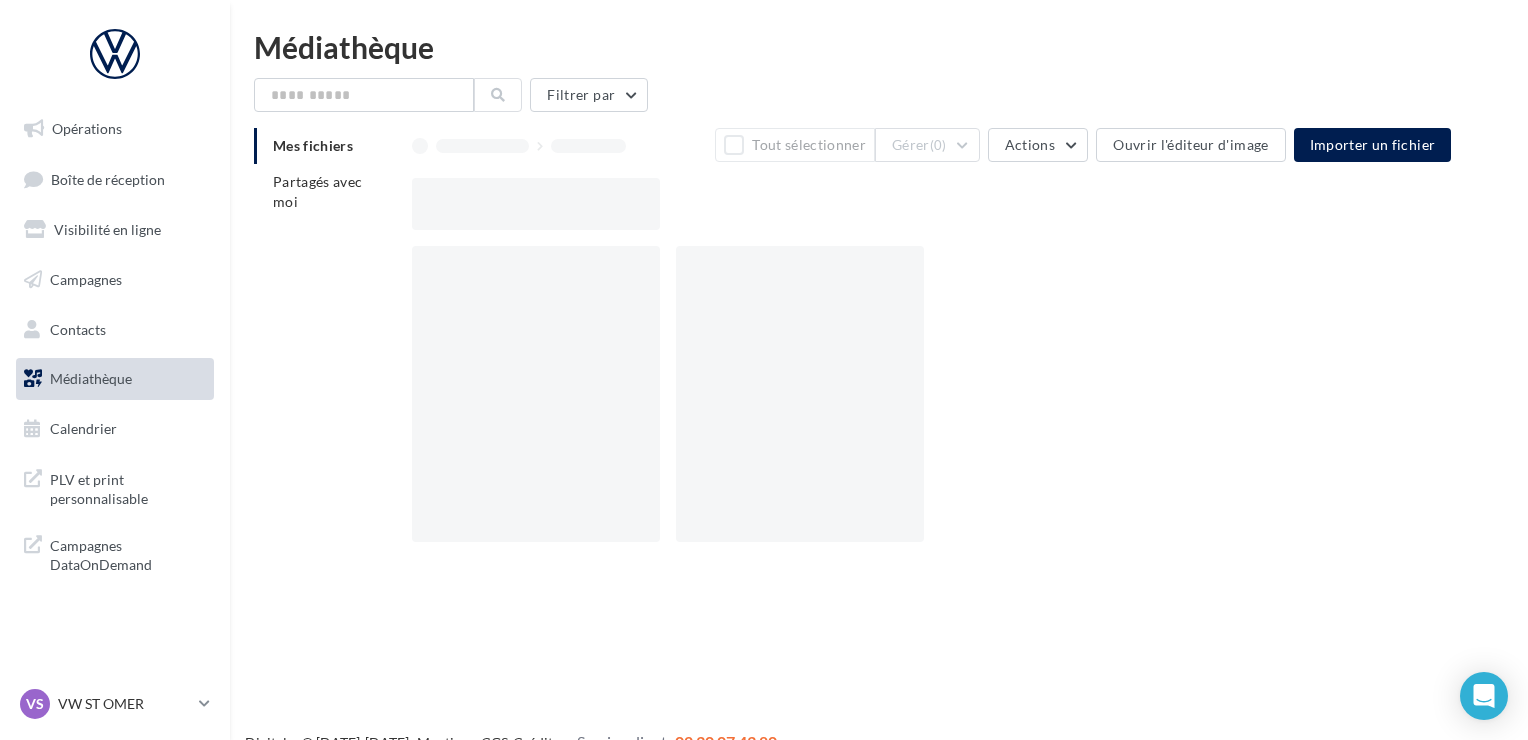 scroll, scrollTop: 0, scrollLeft: 0, axis: both 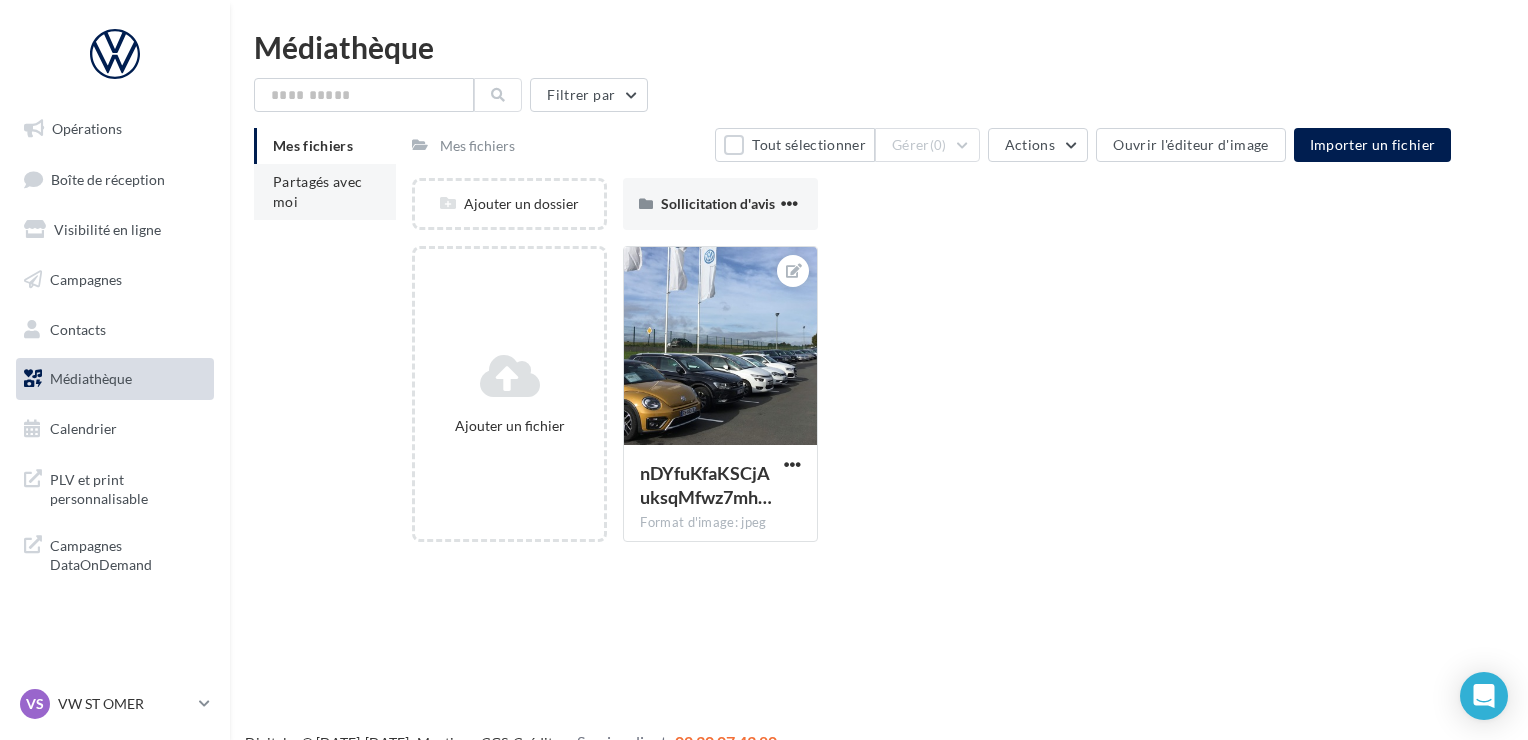 click on "Partagés avec moi" at bounding box center [318, 191] 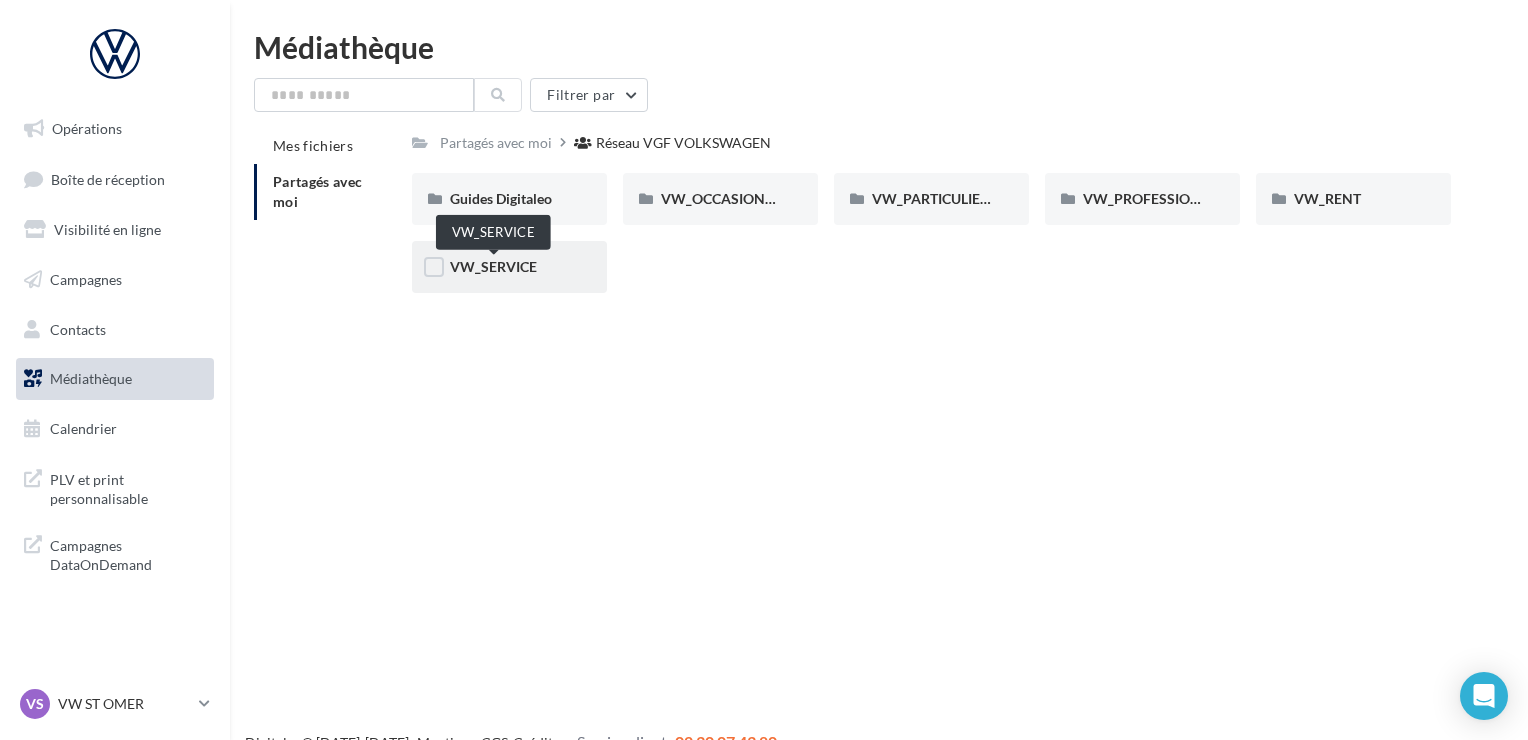 click on "VW_SERVICE" at bounding box center (493, 266) 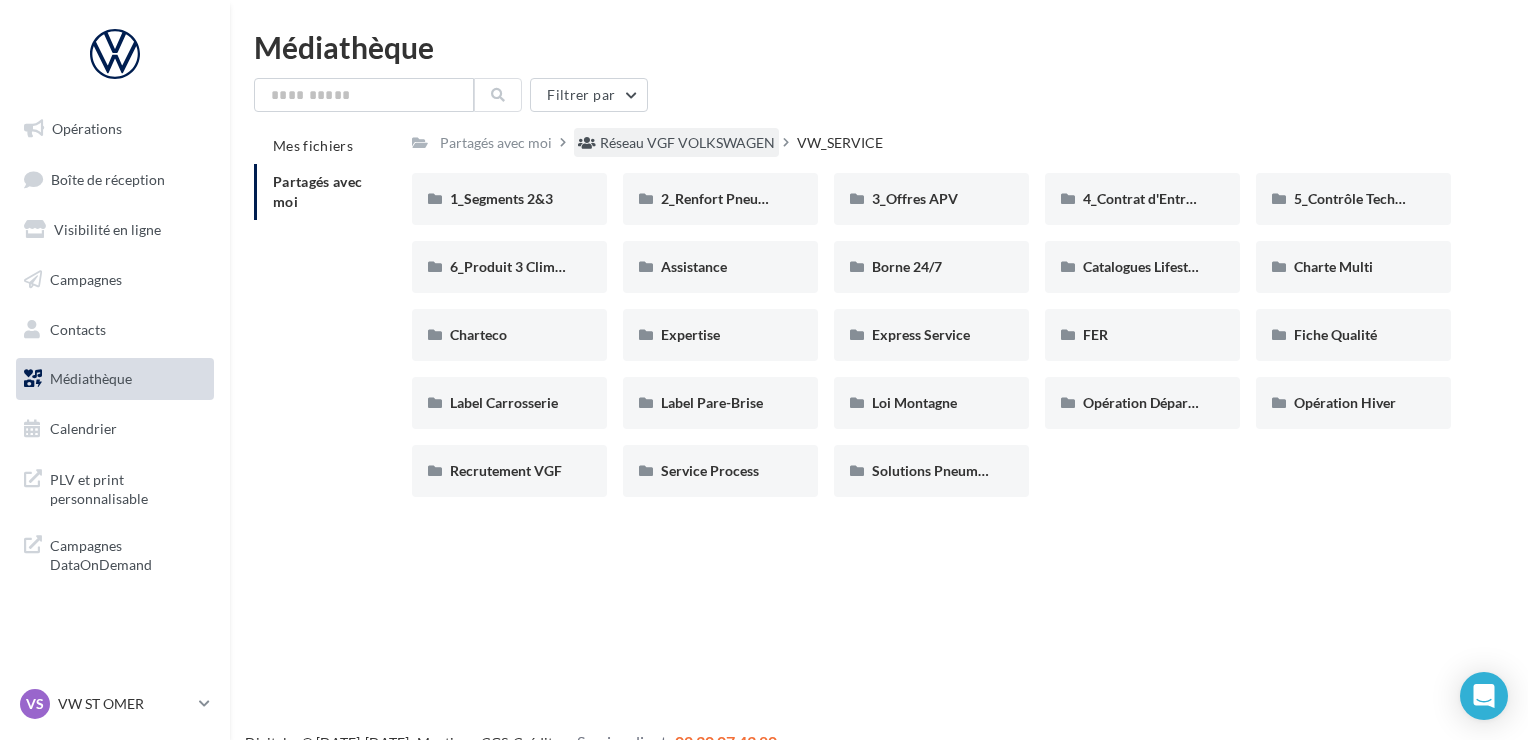 click on "Réseau VGF VOLKSWAGEN" at bounding box center (687, 143) 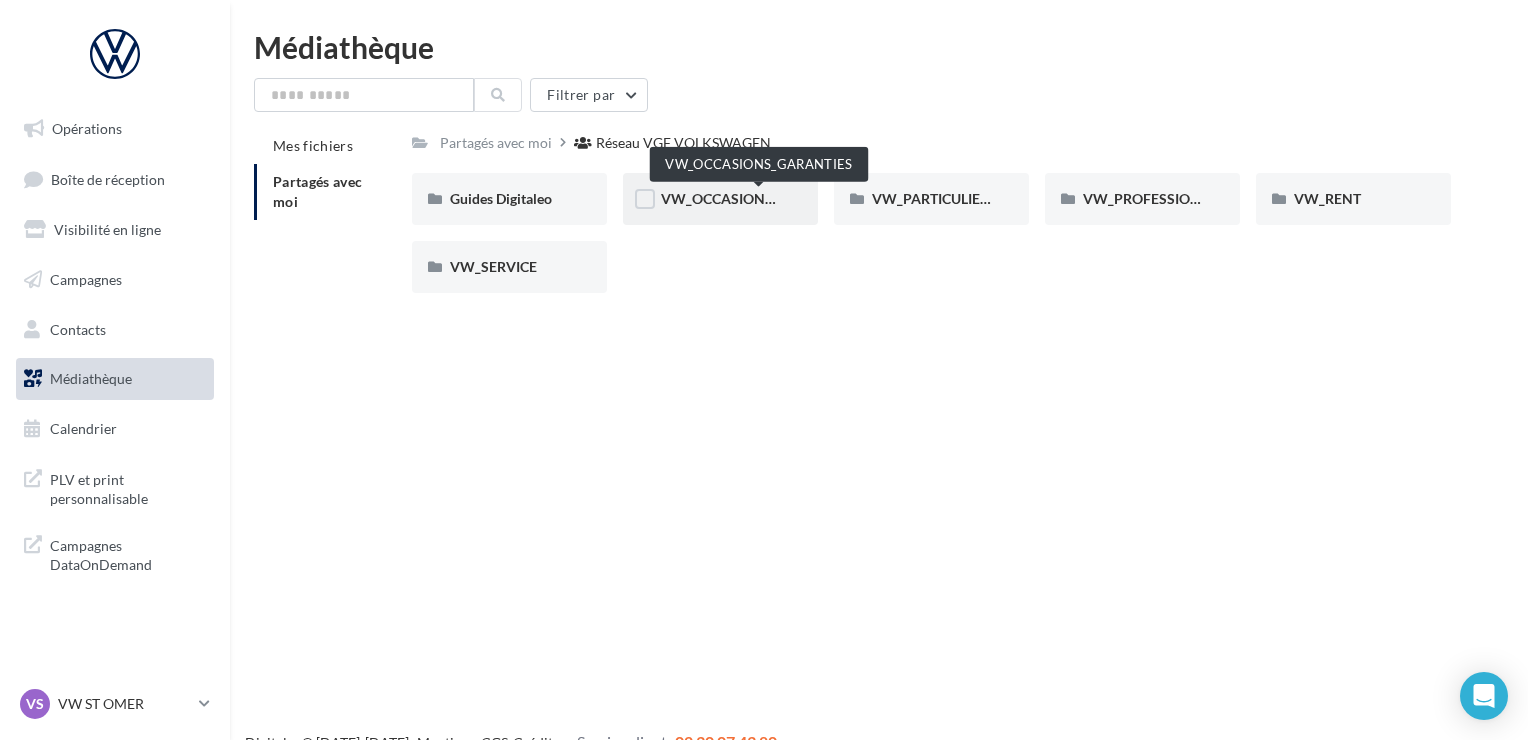 click on "VW_OCCASIONS_GARANTIES" at bounding box center [759, 198] 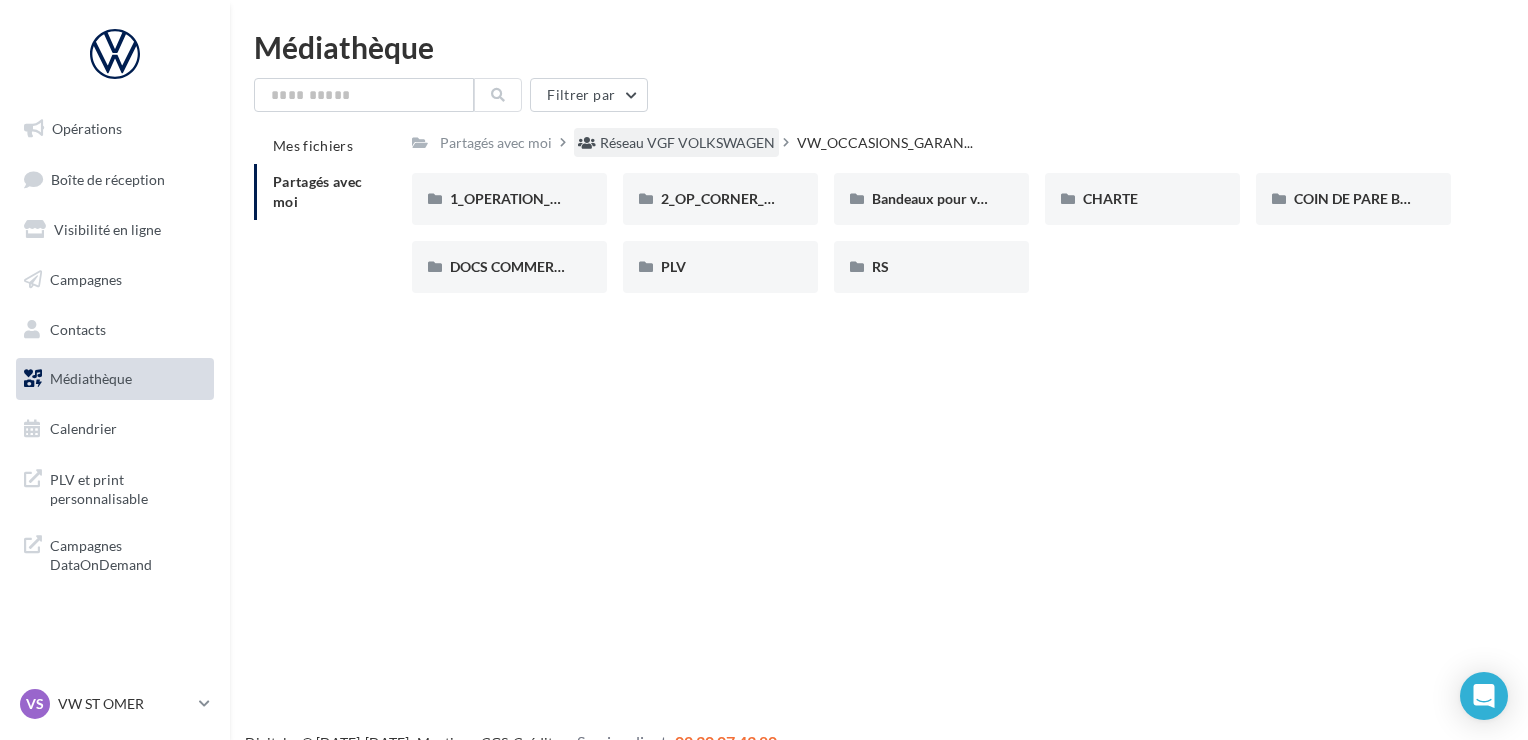 click on "Réseau VGF VOLKSWAGEN" at bounding box center [687, 143] 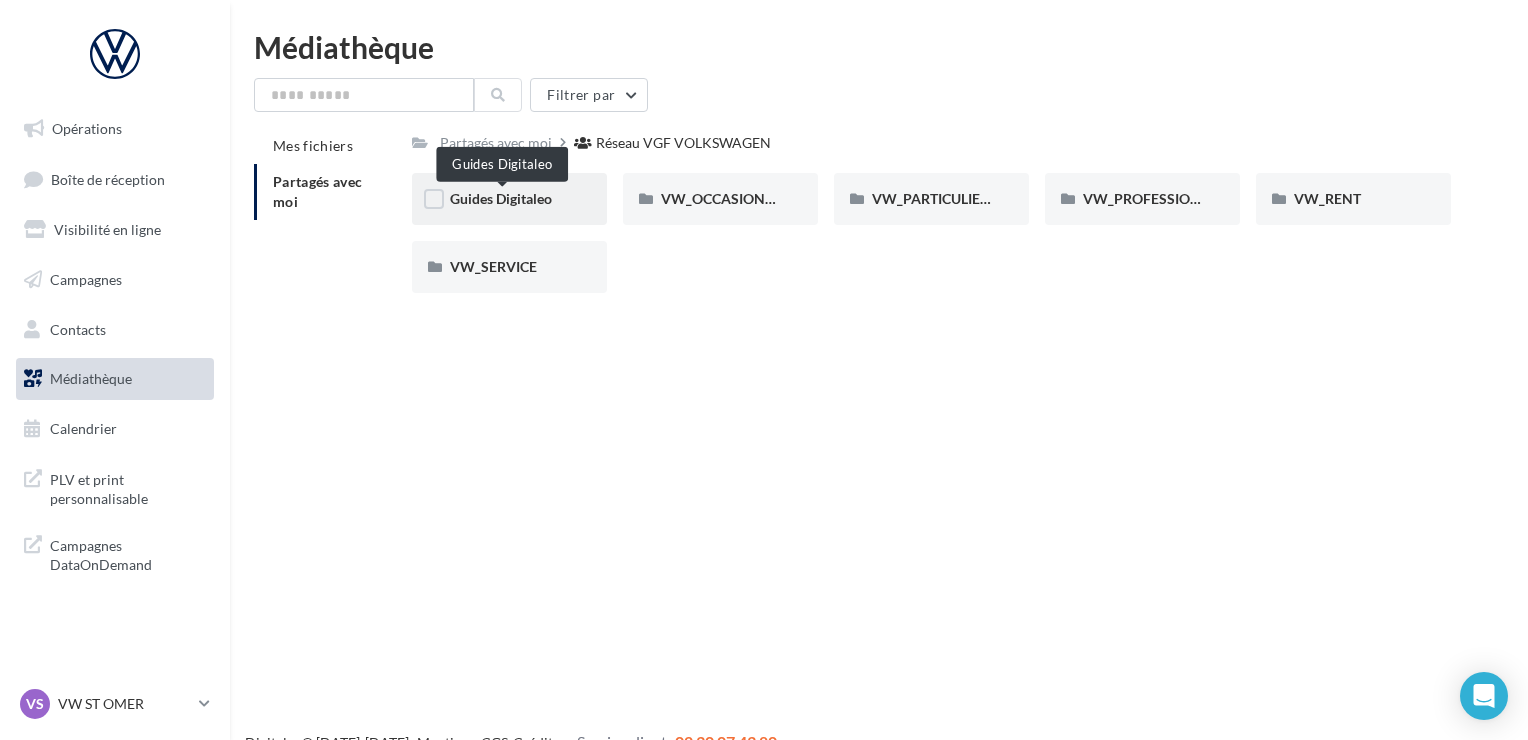 click on "Guides Digitaleo" at bounding box center [501, 198] 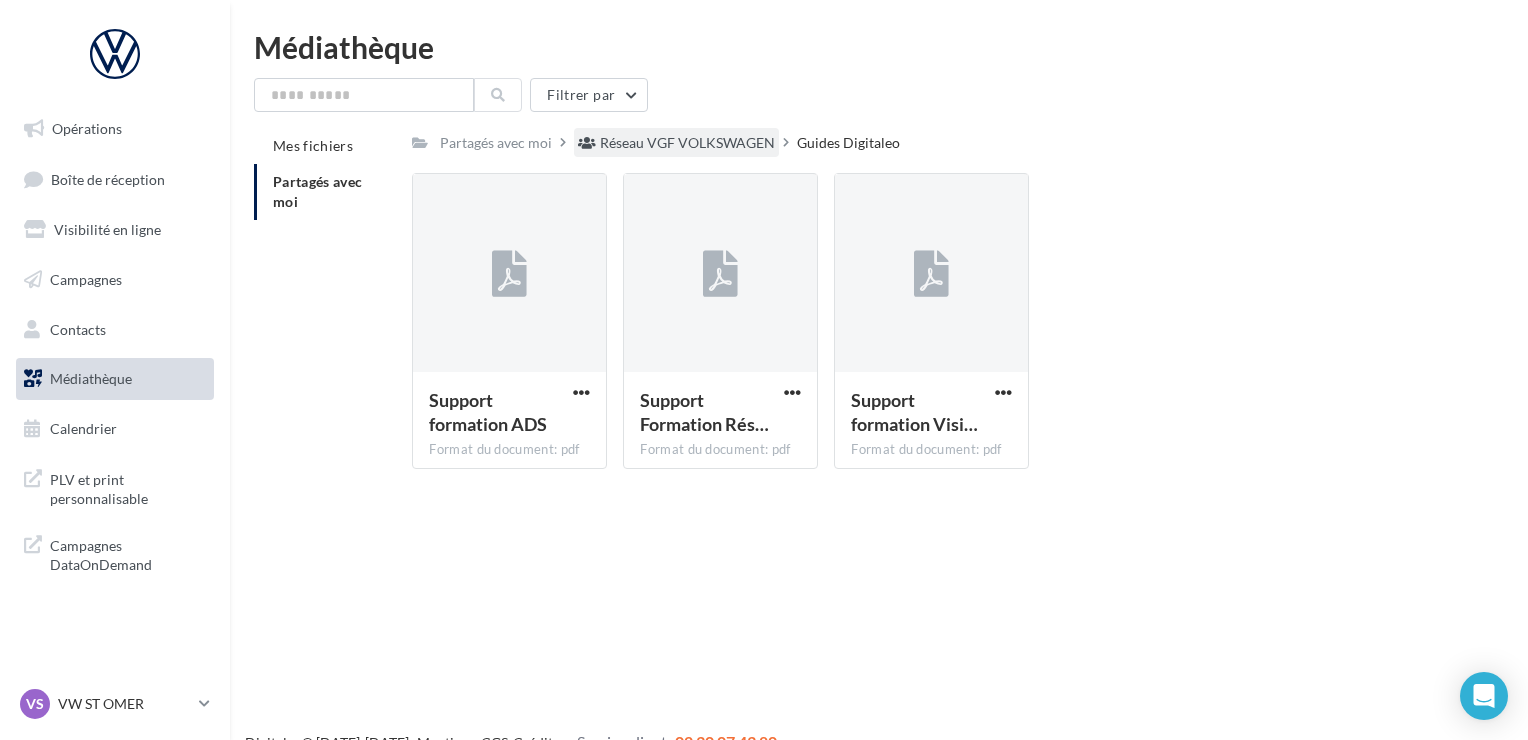 click on "Réseau VGF VOLKSWAGEN" at bounding box center [687, 143] 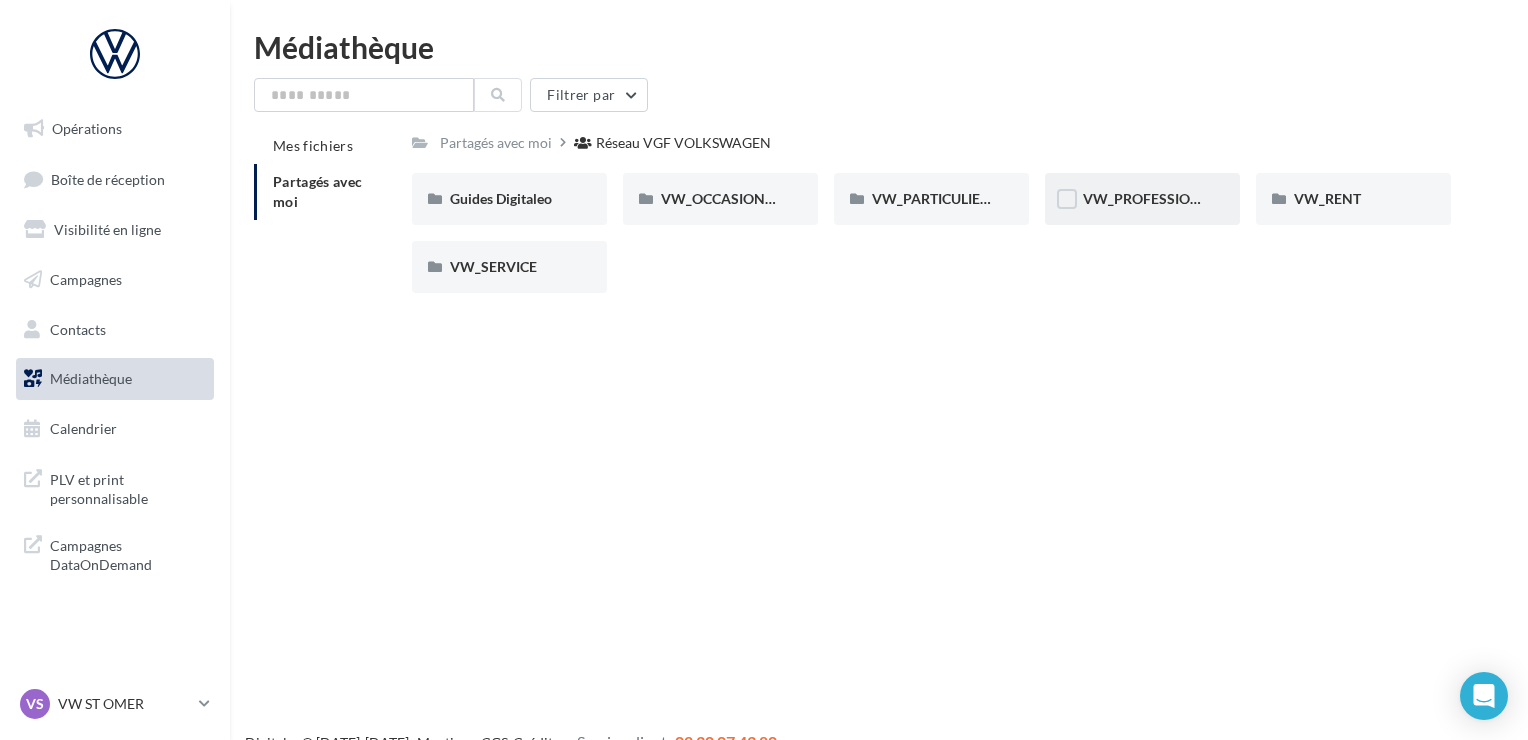 click on "VW_PROFESSIONNELS" at bounding box center (1142, 199) 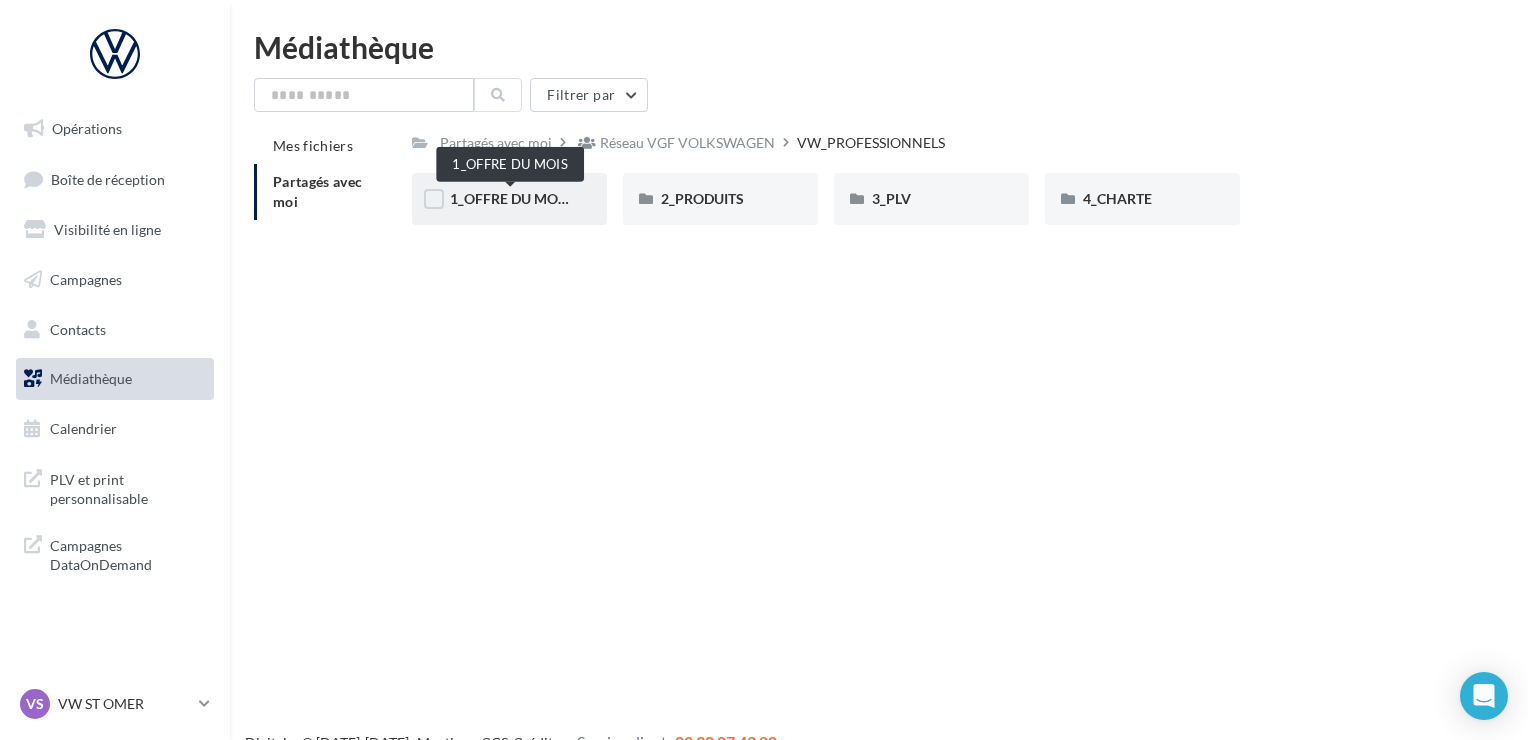 click on "1_OFFRE DU MOIS" at bounding box center [510, 198] 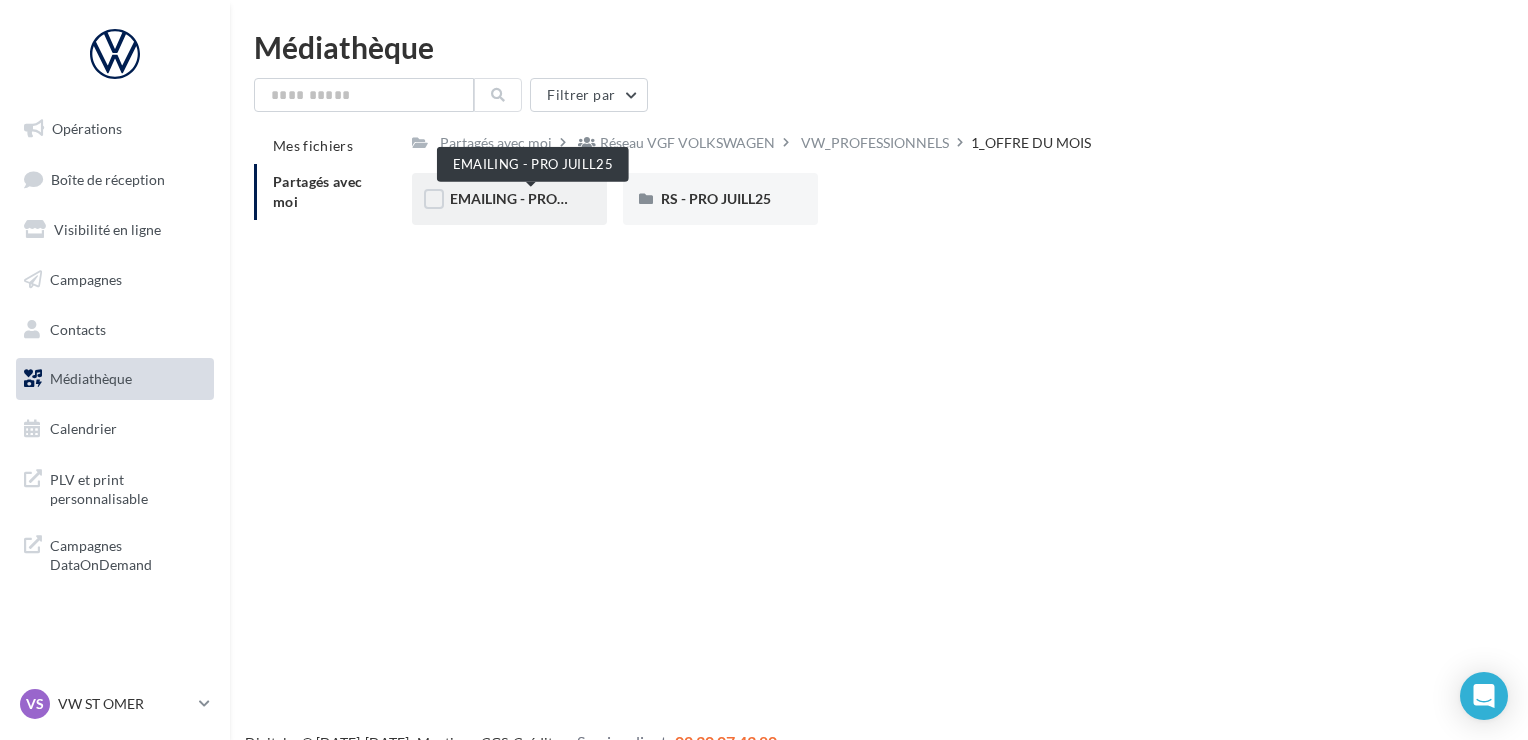 click on "EMAILING - PRO JUILL25" at bounding box center [530, 198] 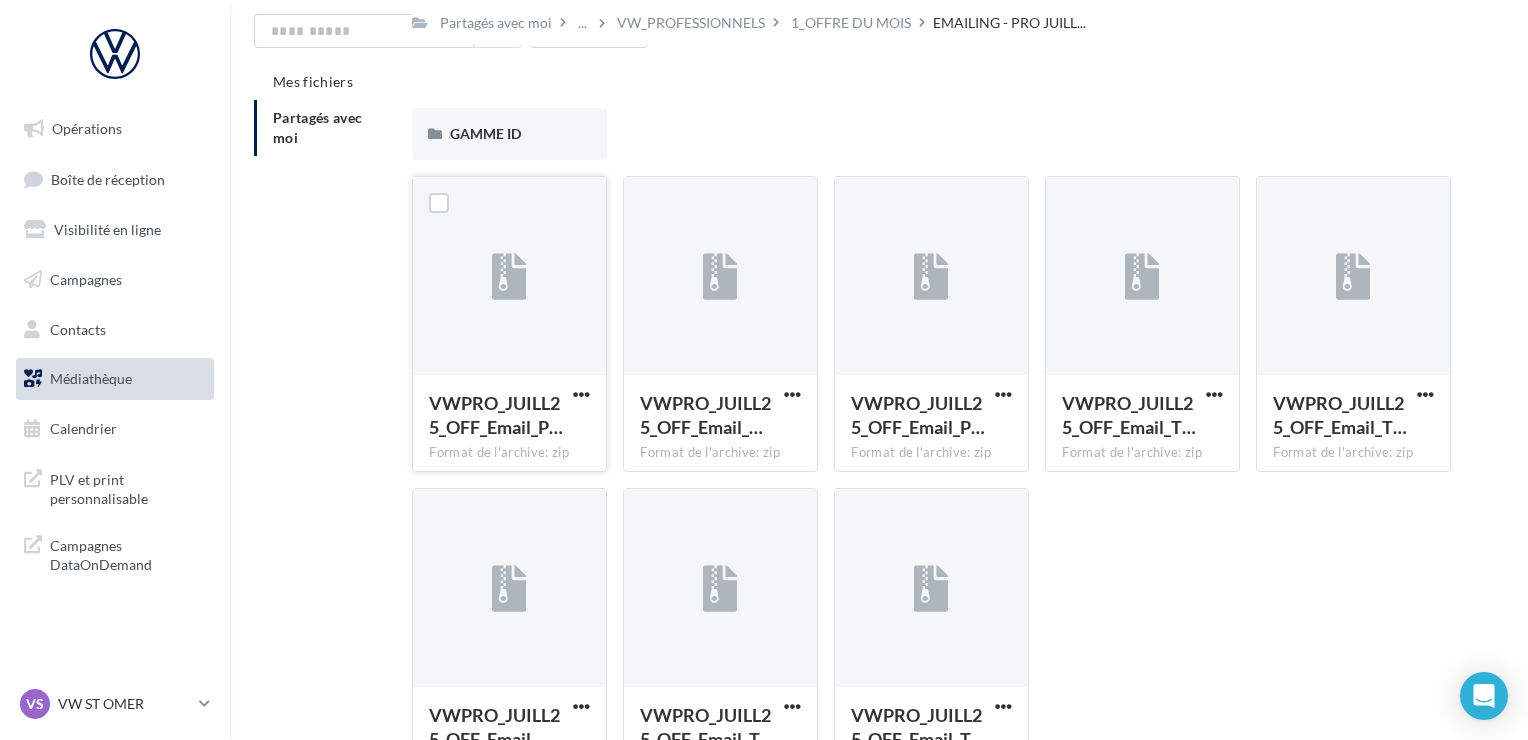 scroll, scrollTop: 0, scrollLeft: 0, axis: both 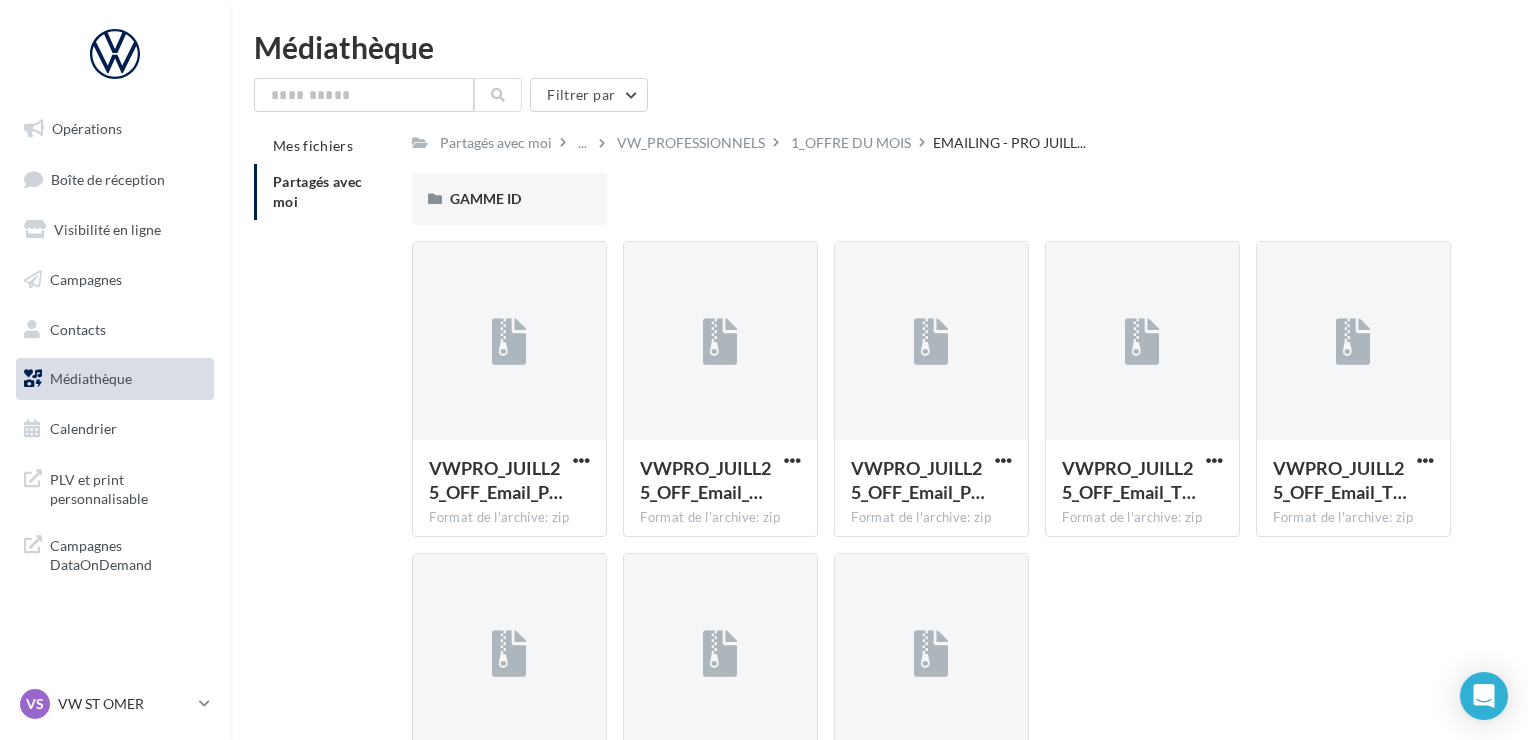 click on "Partagés avec moi" at bounding box center (325, 192) 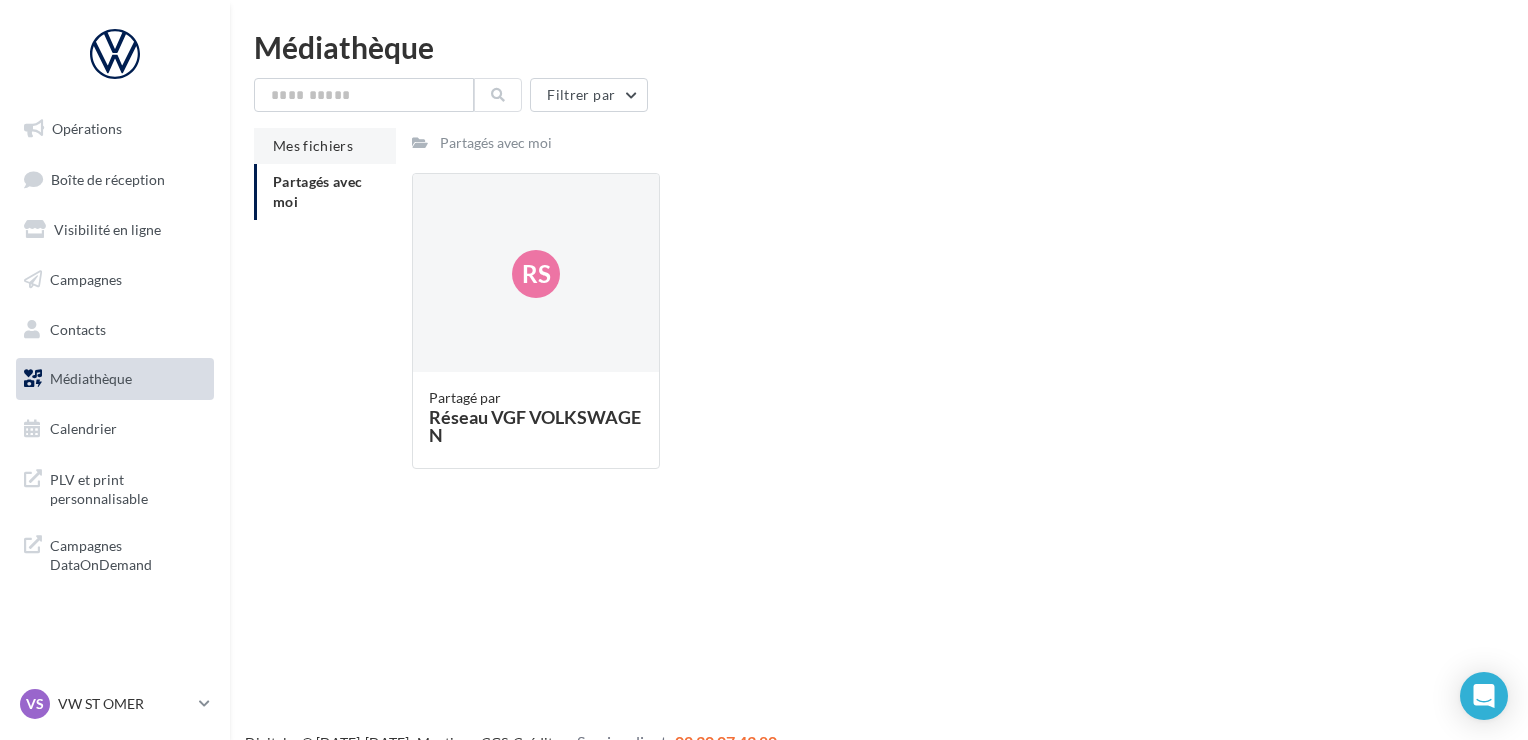 click on "Mes fichiers" at bounding box center [325, 146] 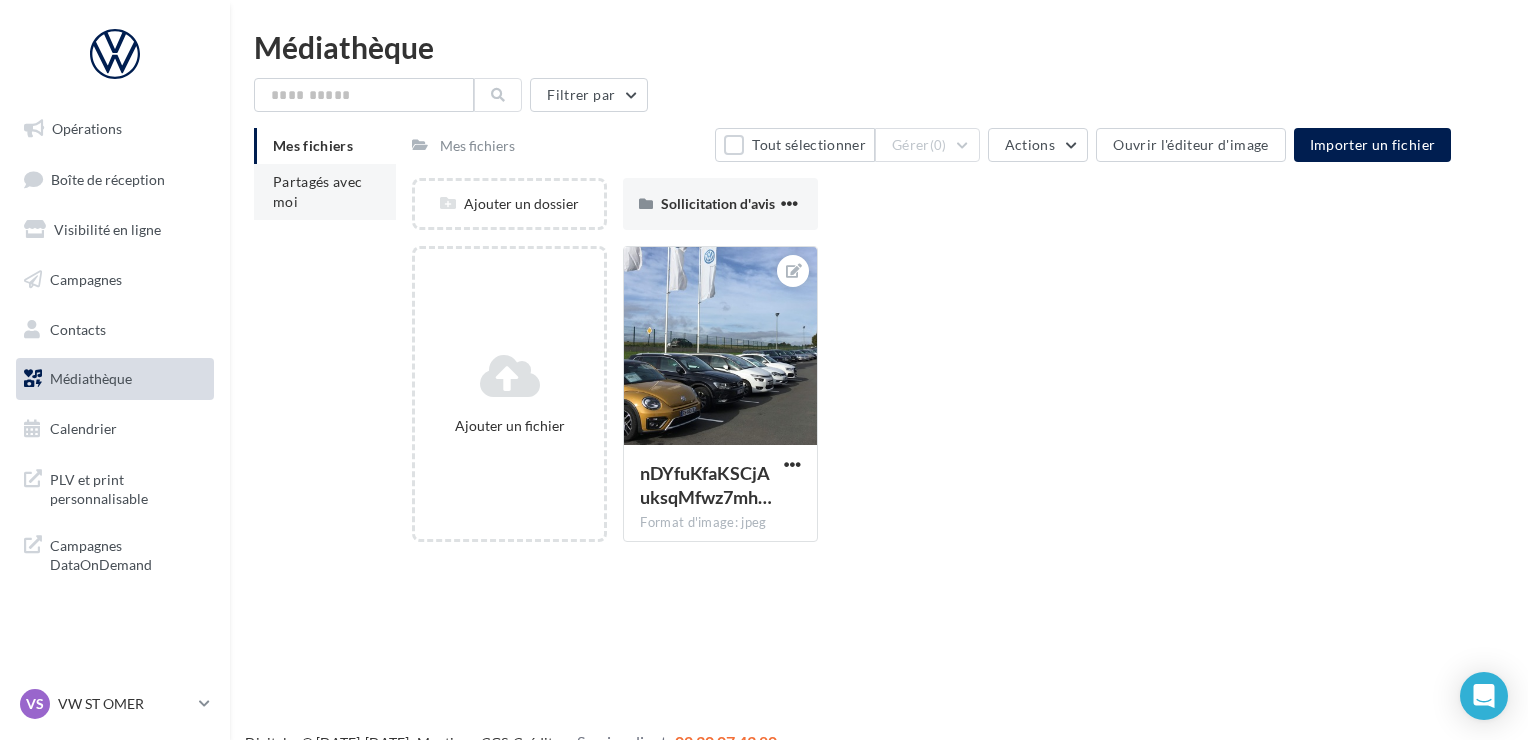 click on "Partagés avec moi" at bounding box center (325, 192) 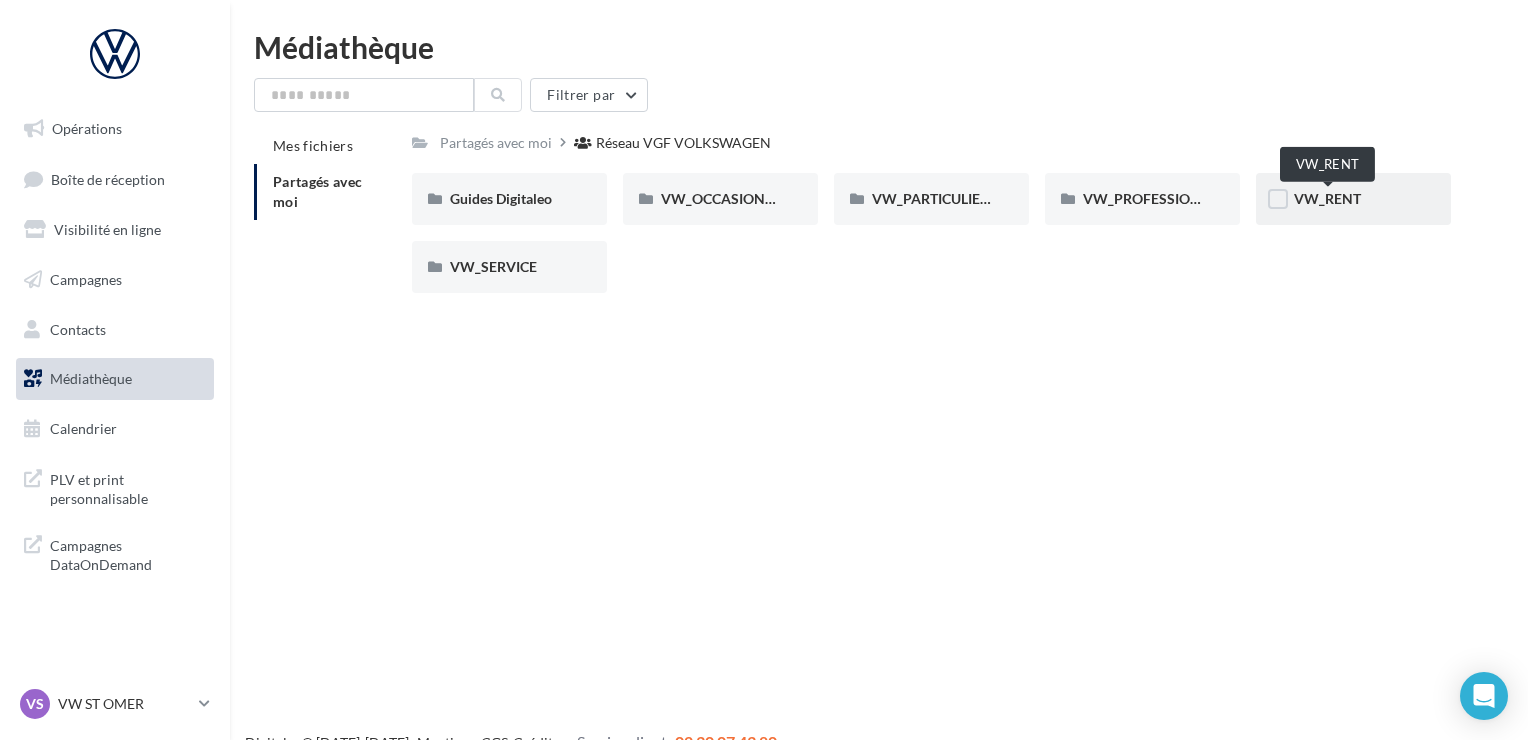 click on "VW_RENT" at bounding box center [1327, 198] 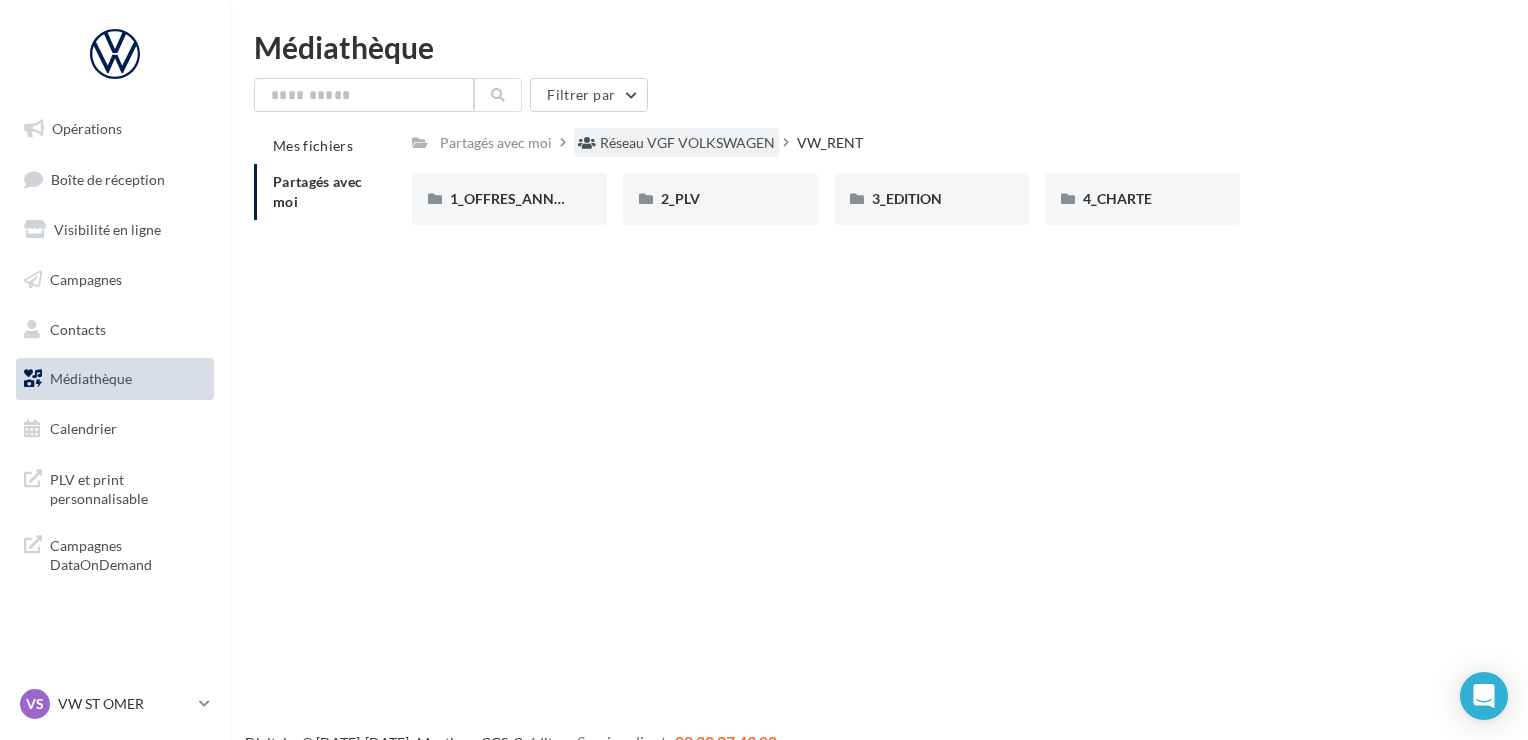 click on "Réseau VGF VOLKSWAGEN" at bounding box center [676, 142] 